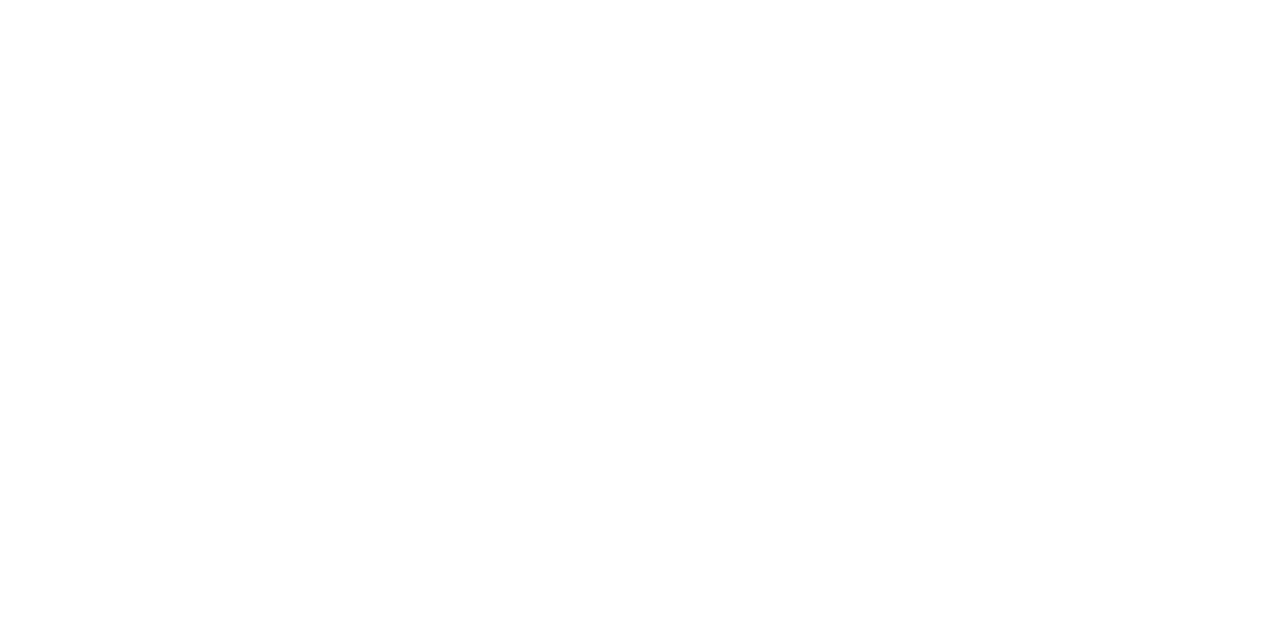 scroll, scrollTop: 0, scrollLeft: 0, axis: both 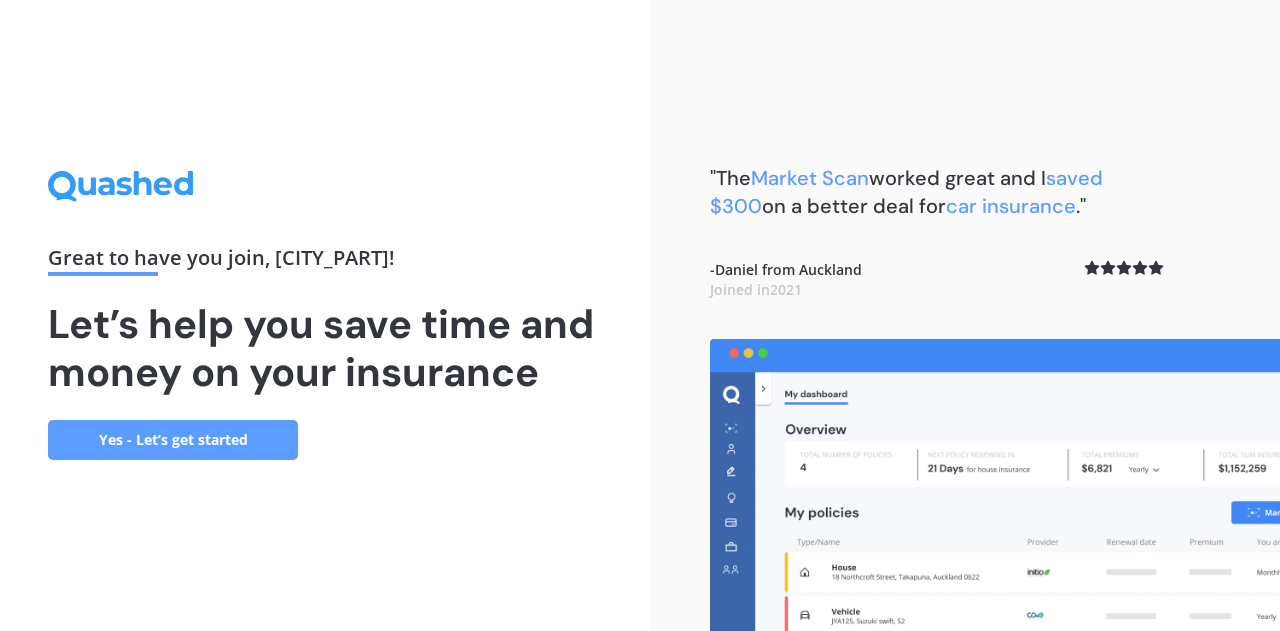 click on "Yes - Let’s get started" at bounding box center [173, 440] 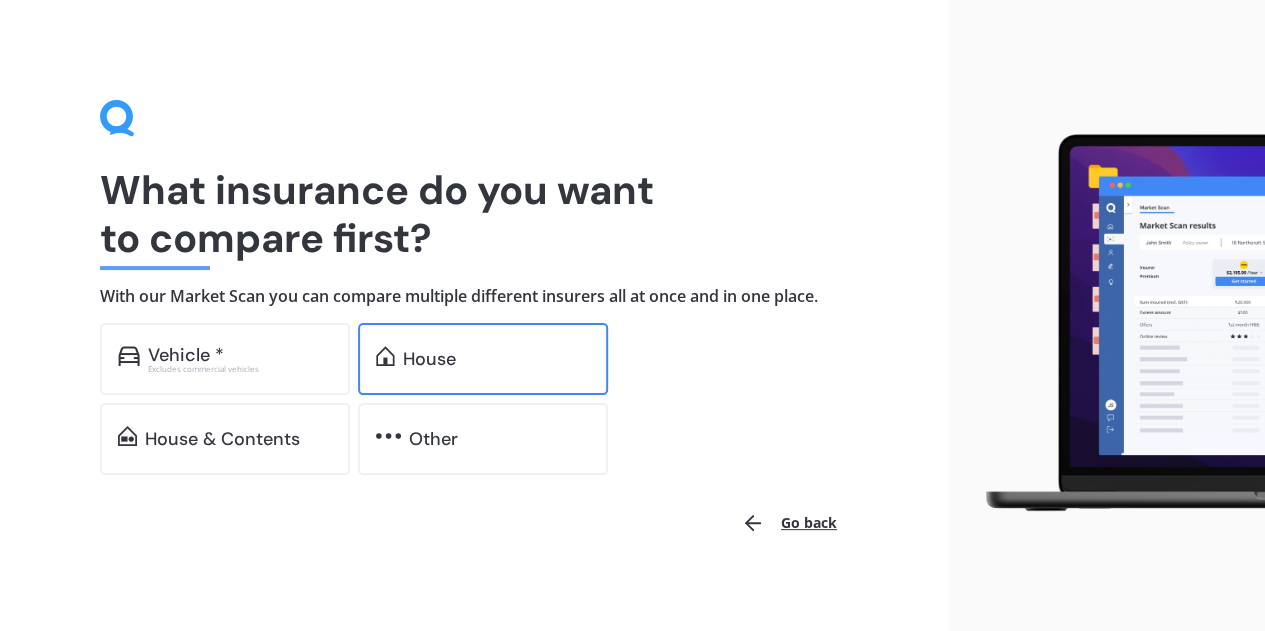 click on "House" at bounding box center [240, 355] 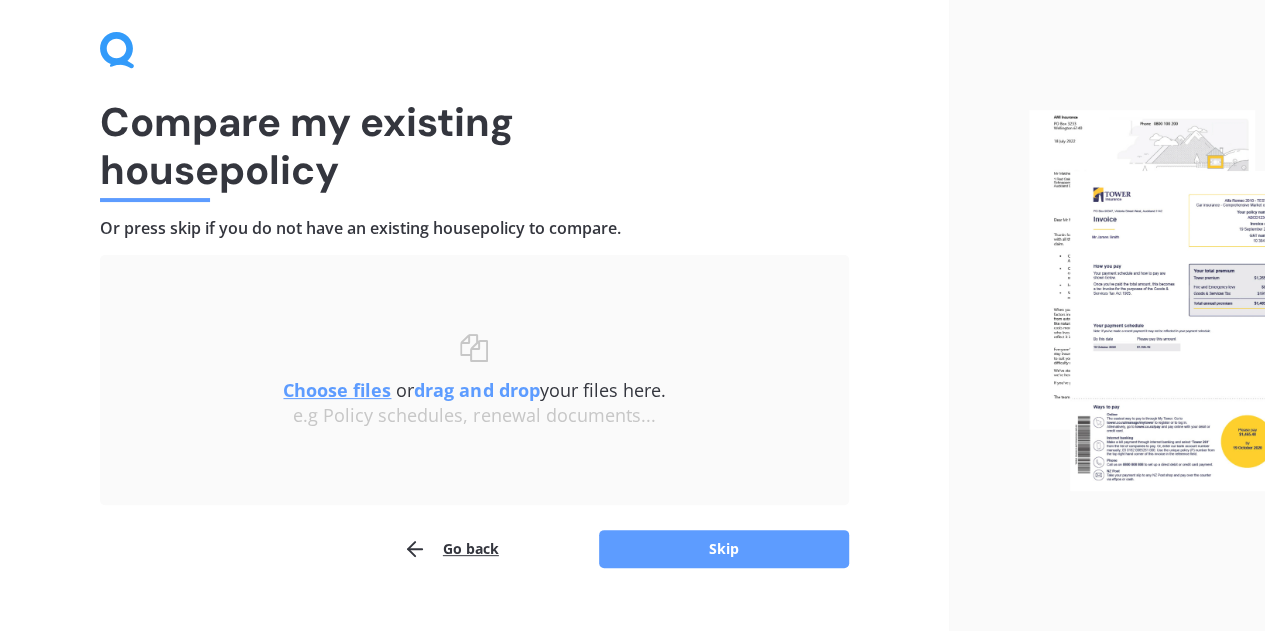 scroll, scrollTop: 100, scrollLeft: 0, axis: vertical 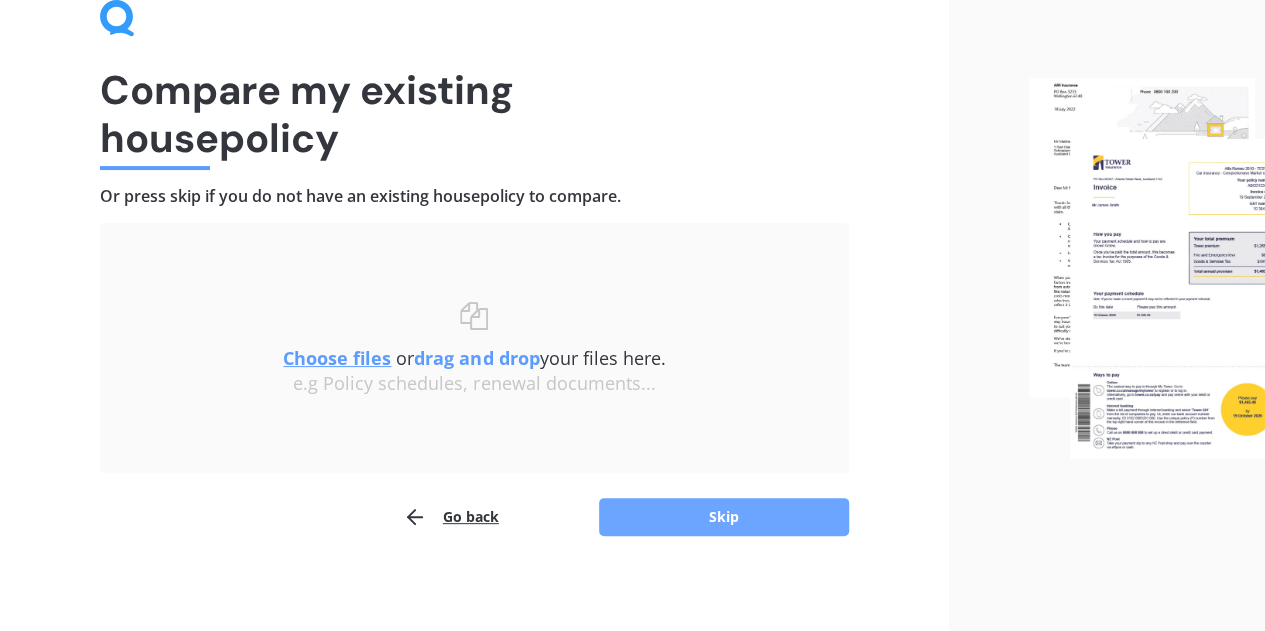 click on "Skip" at bounding box center [724, 517] 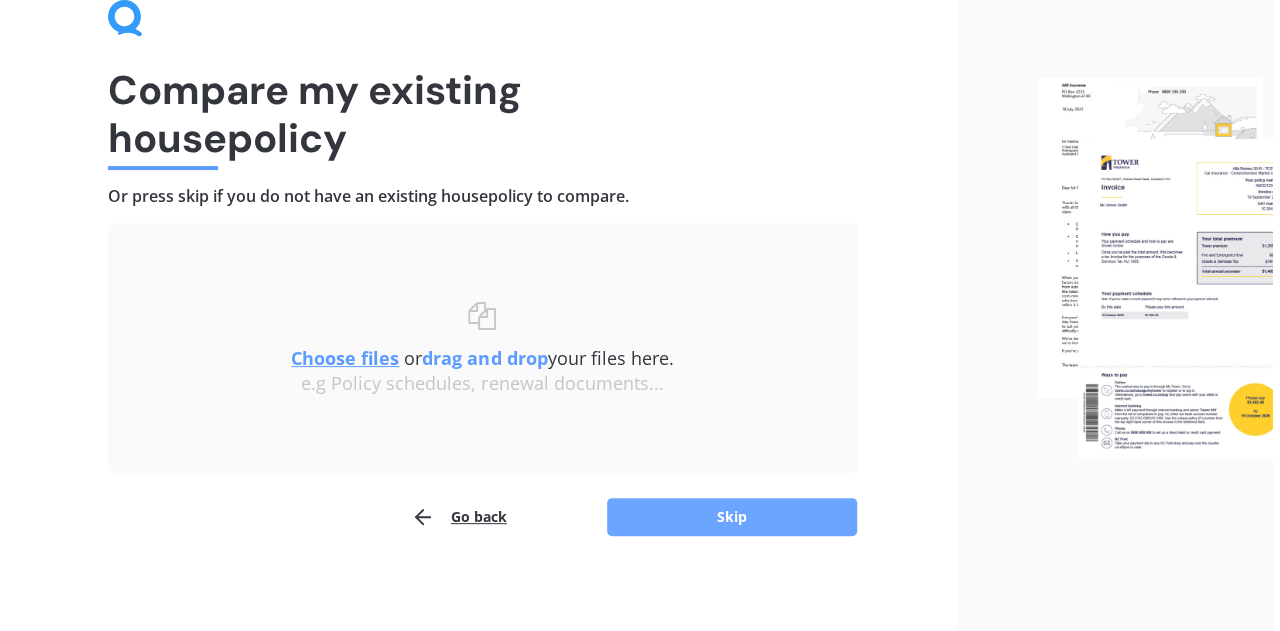 scroll, scrollTop: 0, scrollLeft: 0, axis: both 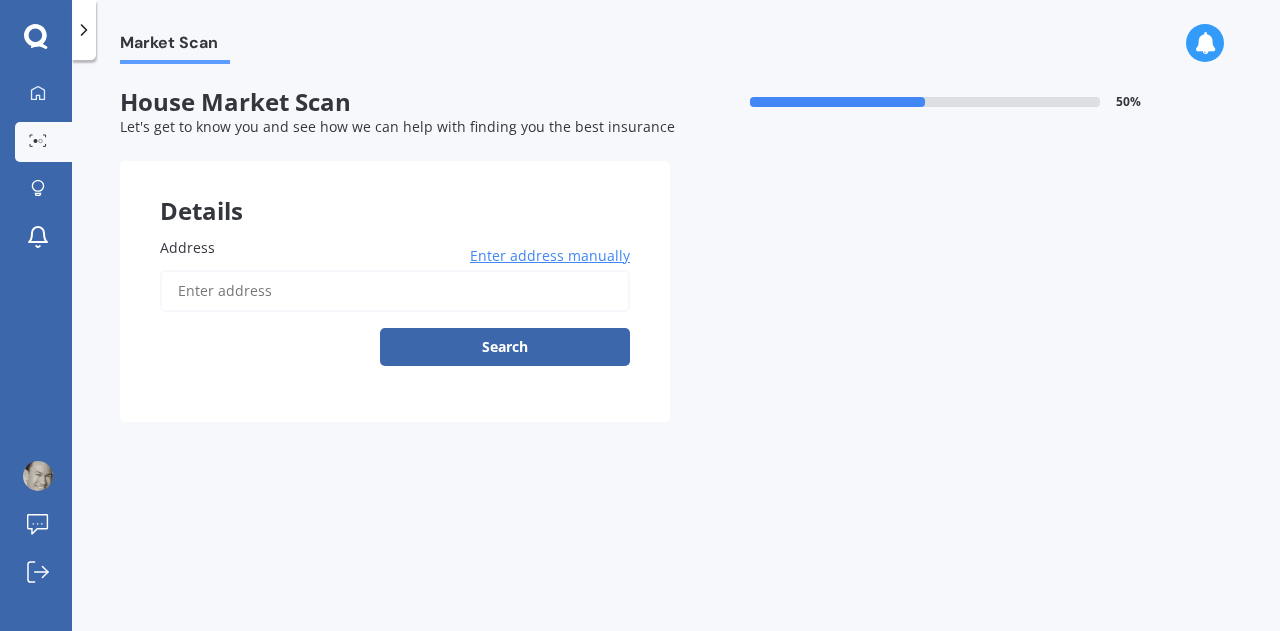click on "Address" at bounding box center (395, 291) 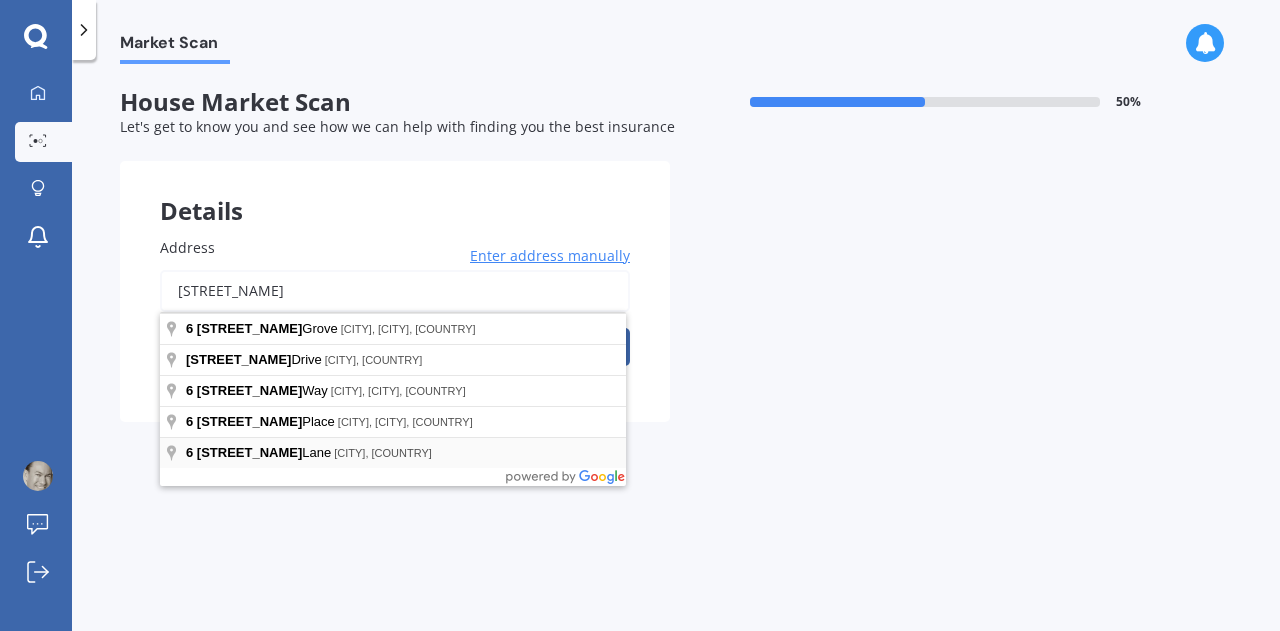 type on "[STREET_NAME]" 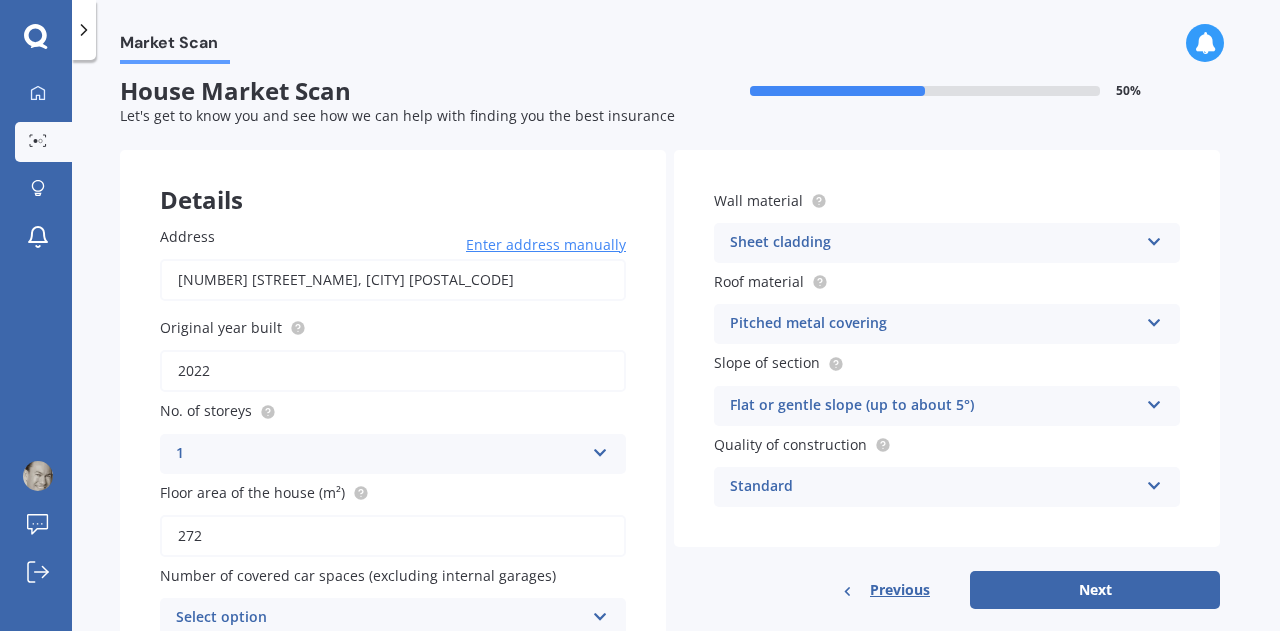 scroll, scrollTop: 111, scrollLeft: 0, axis: vertical 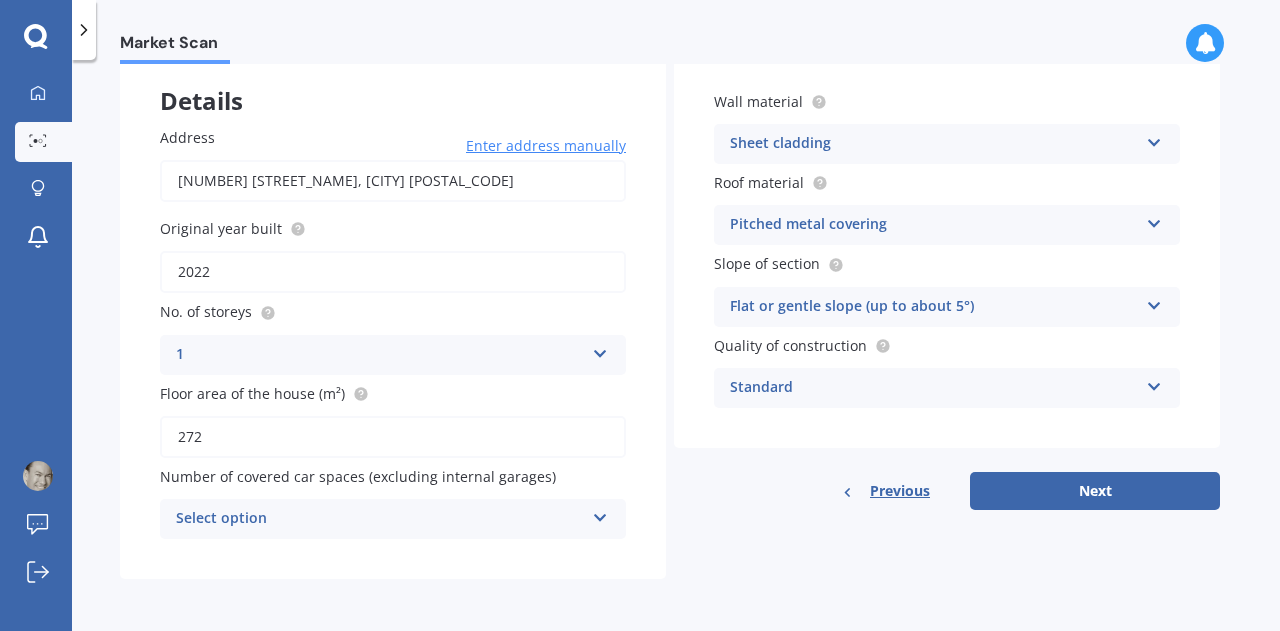 click at bounding box center (600, 350) 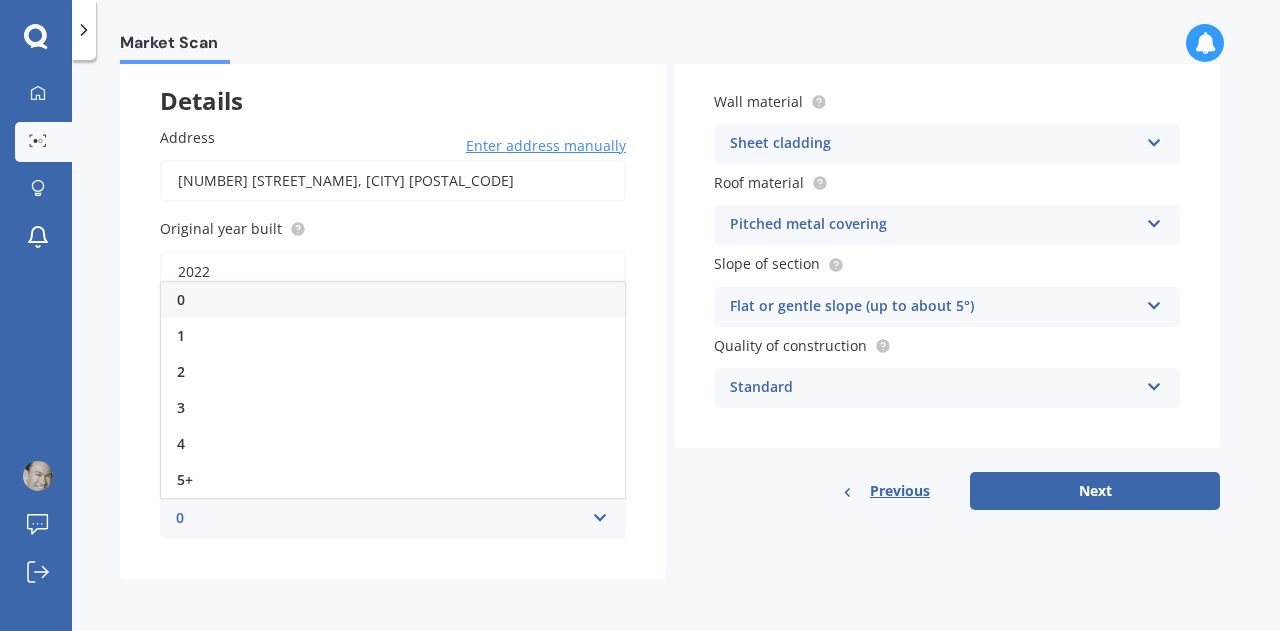 click on "0" at bounding box center (393, 300) 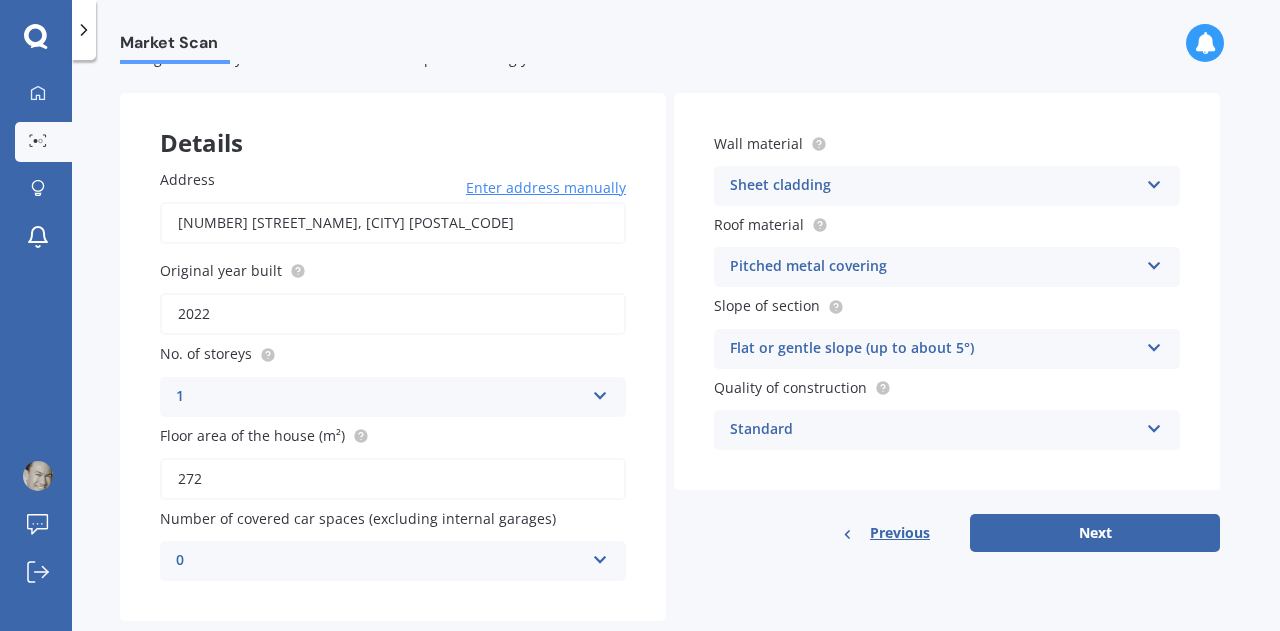scroll, scrollTop: 100, scrollLeft: 0, axis: vertical 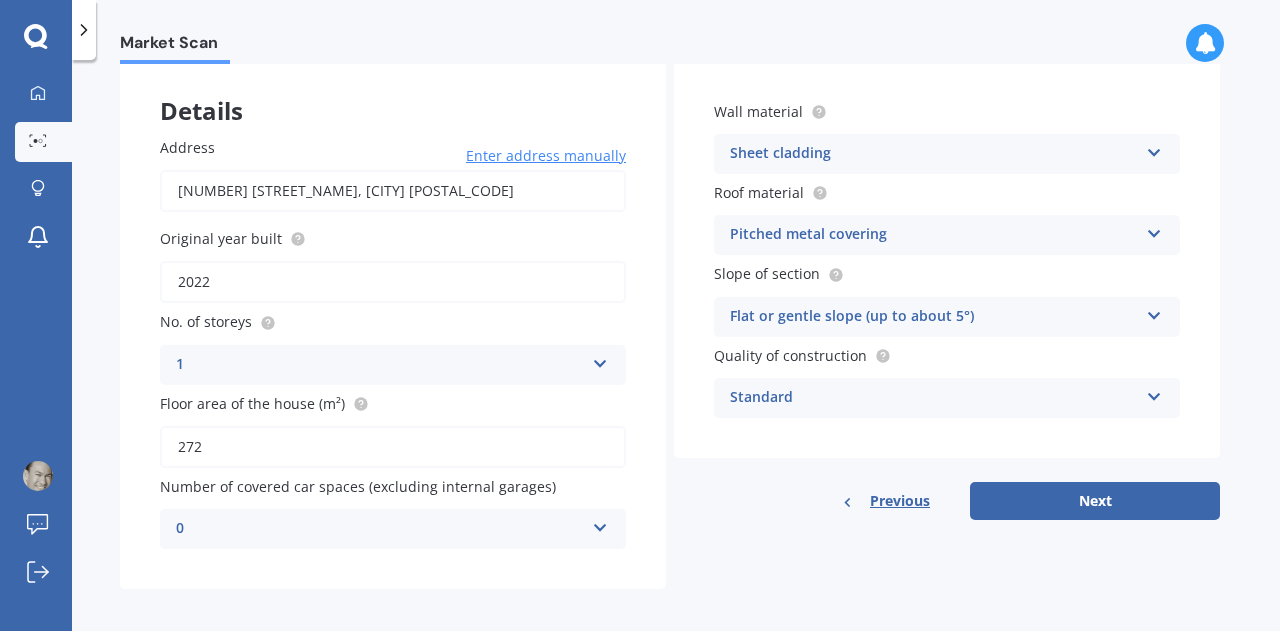 click at bounding box center (600, 360) 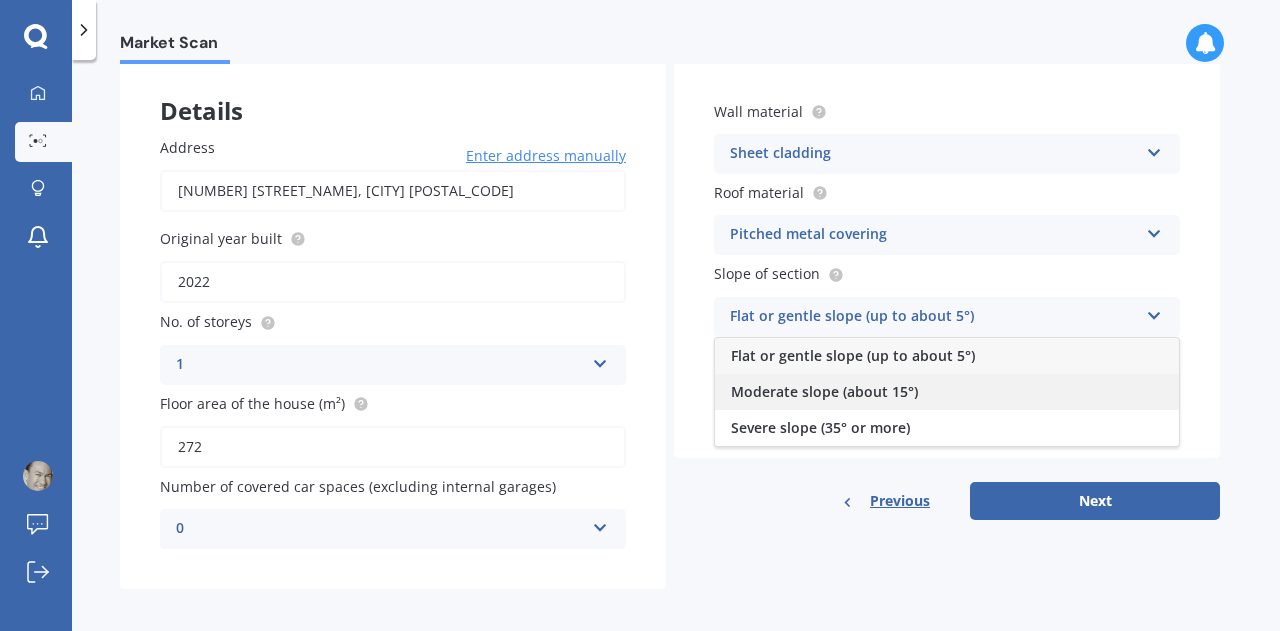 click on "Moderate slope (about 15°)" at bounding box center (853, 355) 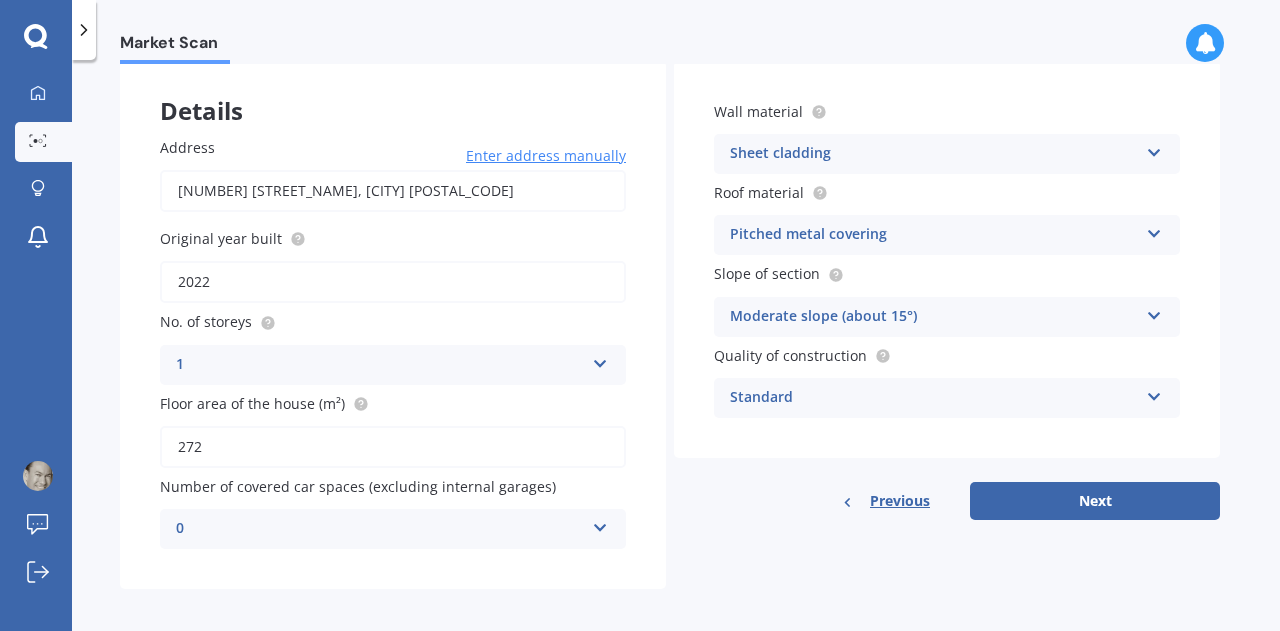 click on "Standard" at bounding box center [380, 365] 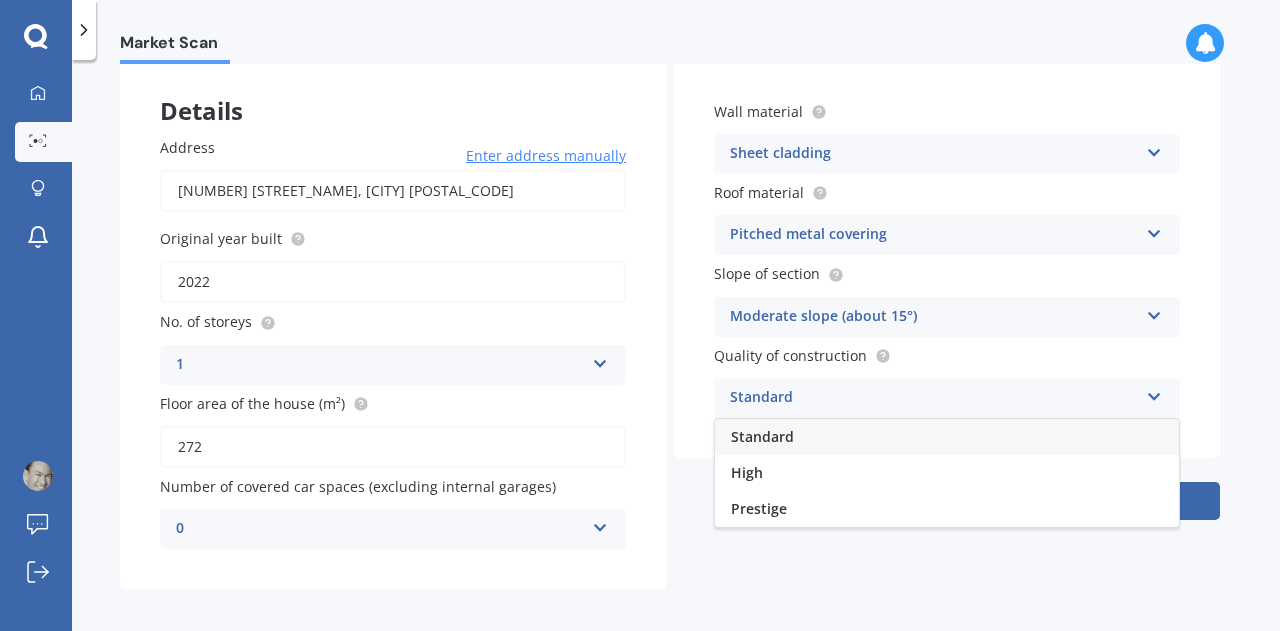 click on "Standard" at bounding box center [762, 436] 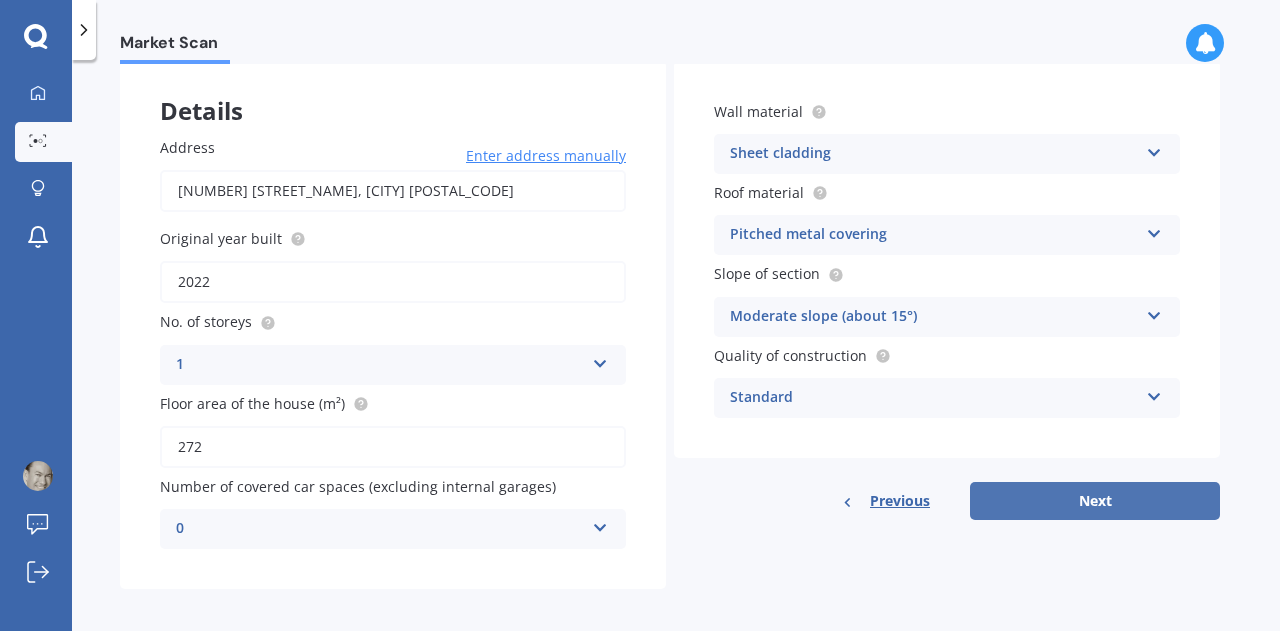 click on "Next" at bounding box center (1095, 501) 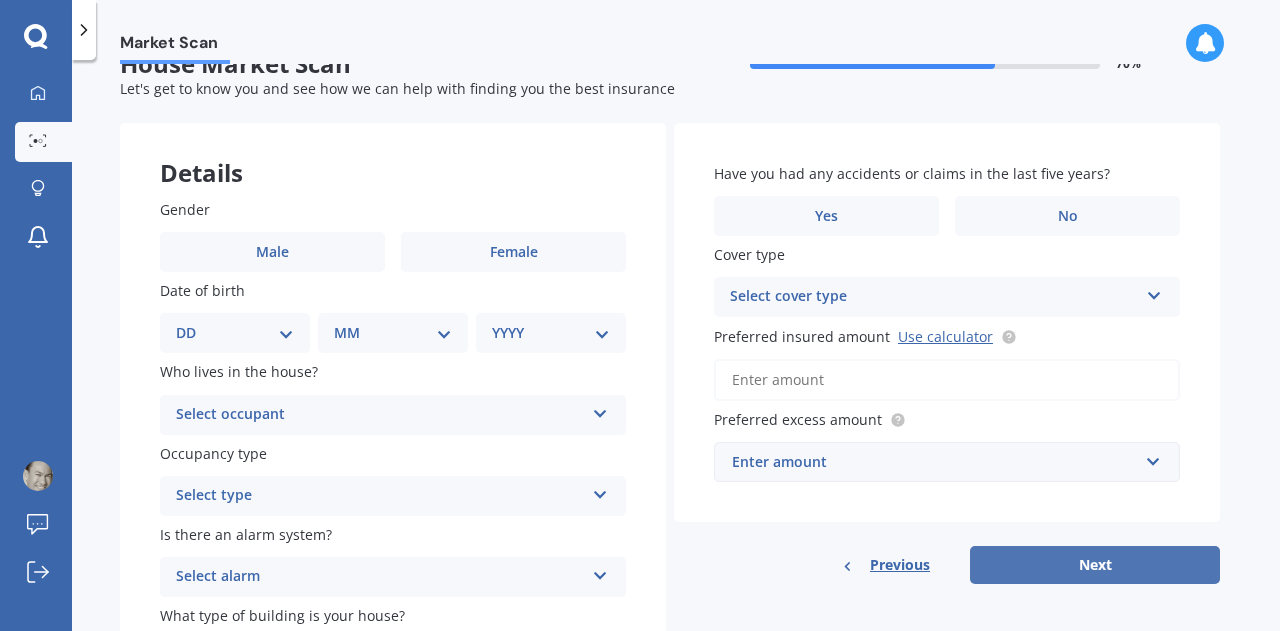 scroll, scrollTop: 0, scrollLeft: 0, axis: both 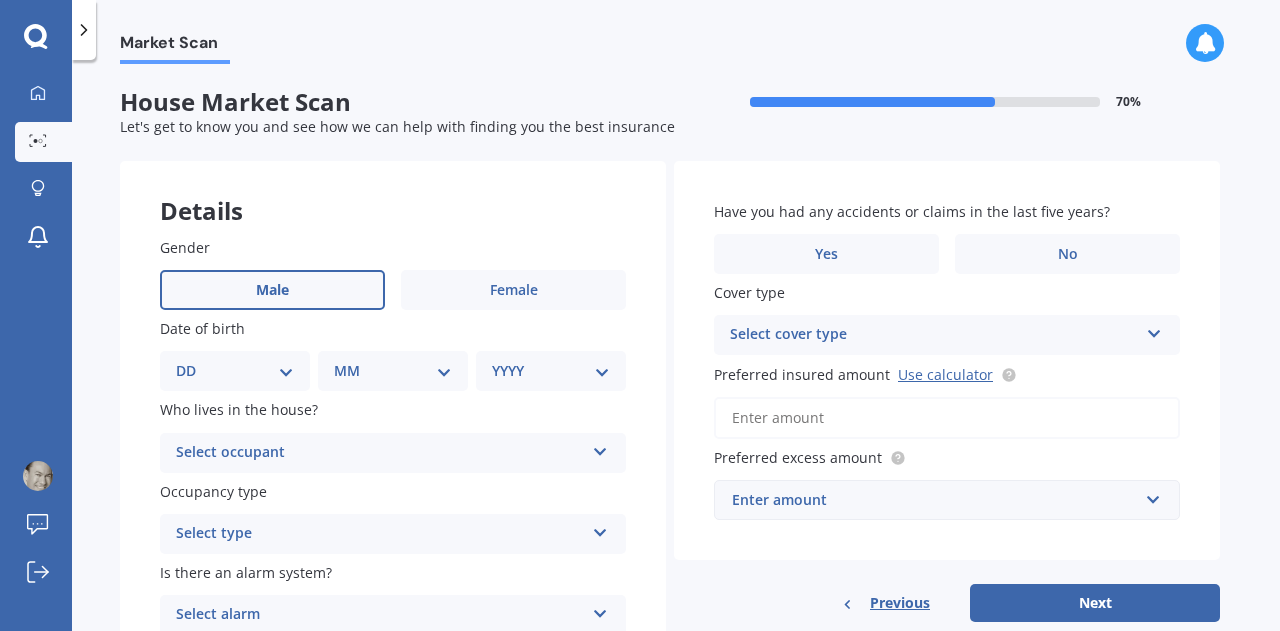 click on "Male" at bounding box center (272, 290) 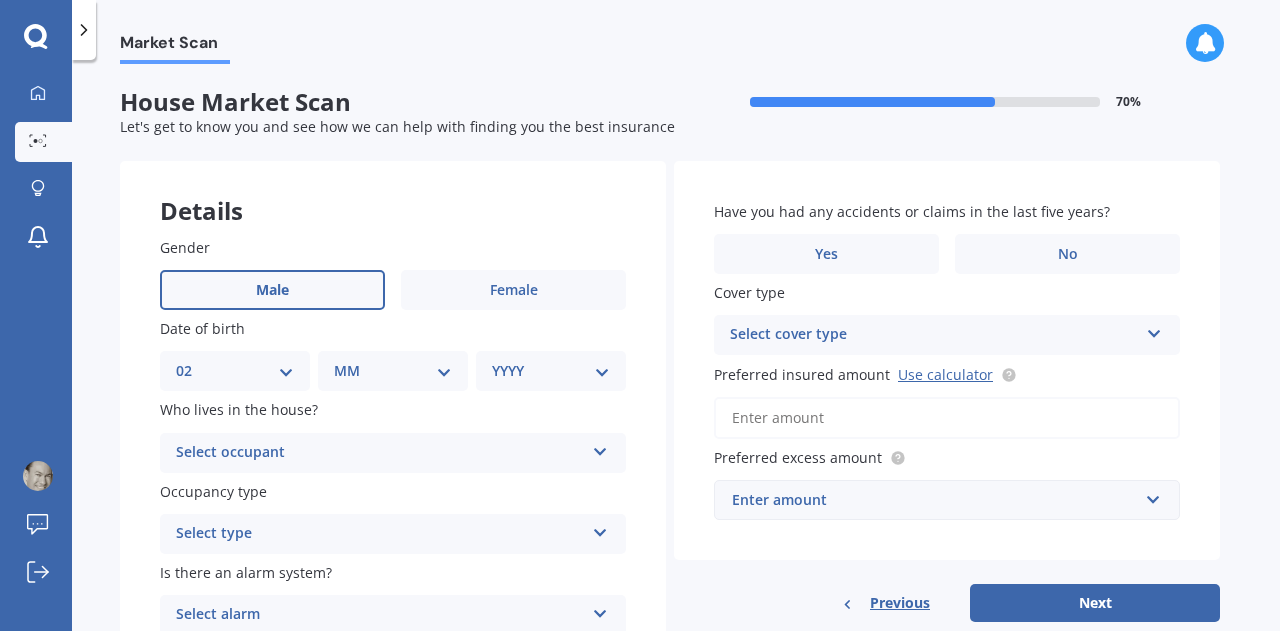 click on "DD 01 02 03 04 05 06 07 08 09 10 11 12 13 14 15 16 17 18 19 20 21 22 23 24 25 26 27 28 29 30 31" at bounding box center (235, 371) 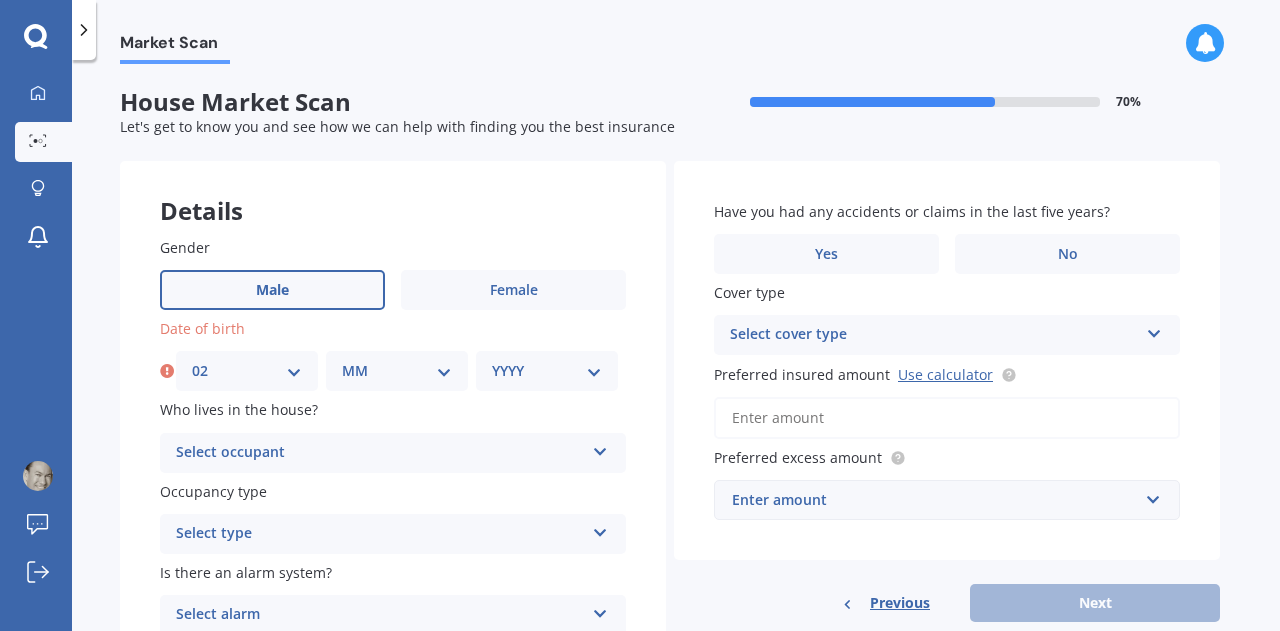 click on "MM 01 02 03 04 05 06 07 08 09 10 11 12" at bounding box center [397, 371] 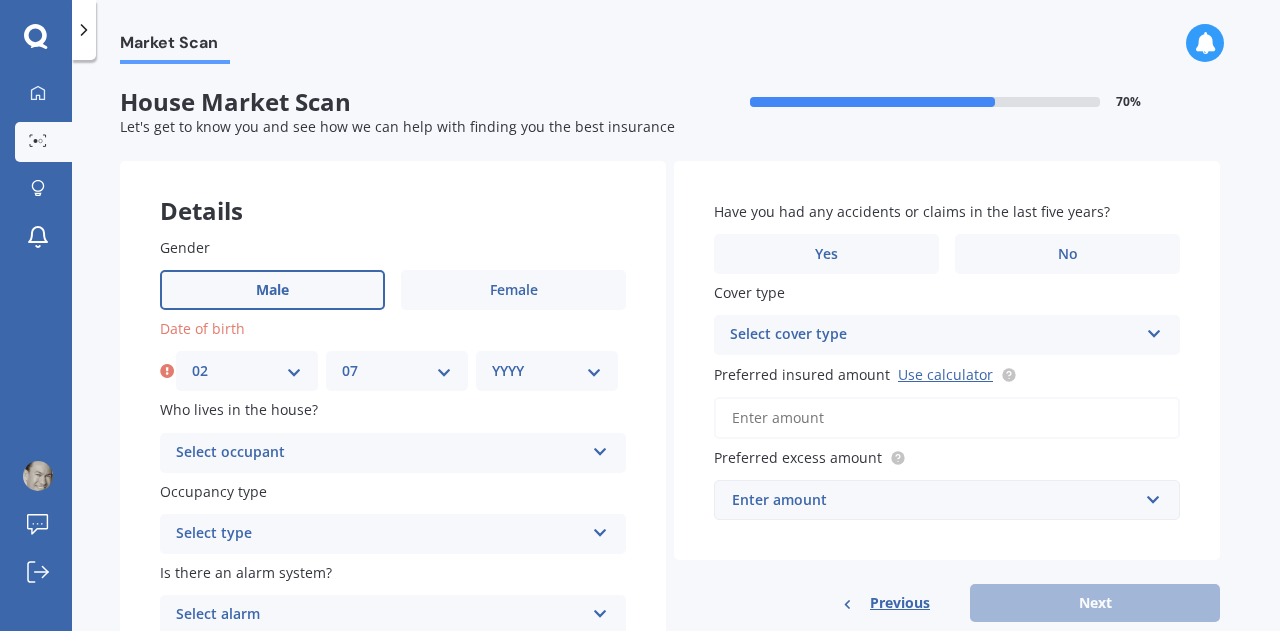 click on "MM 01 02 03 04 05 06 07 08 09 10 11 12" at bounding box center (397, 371) 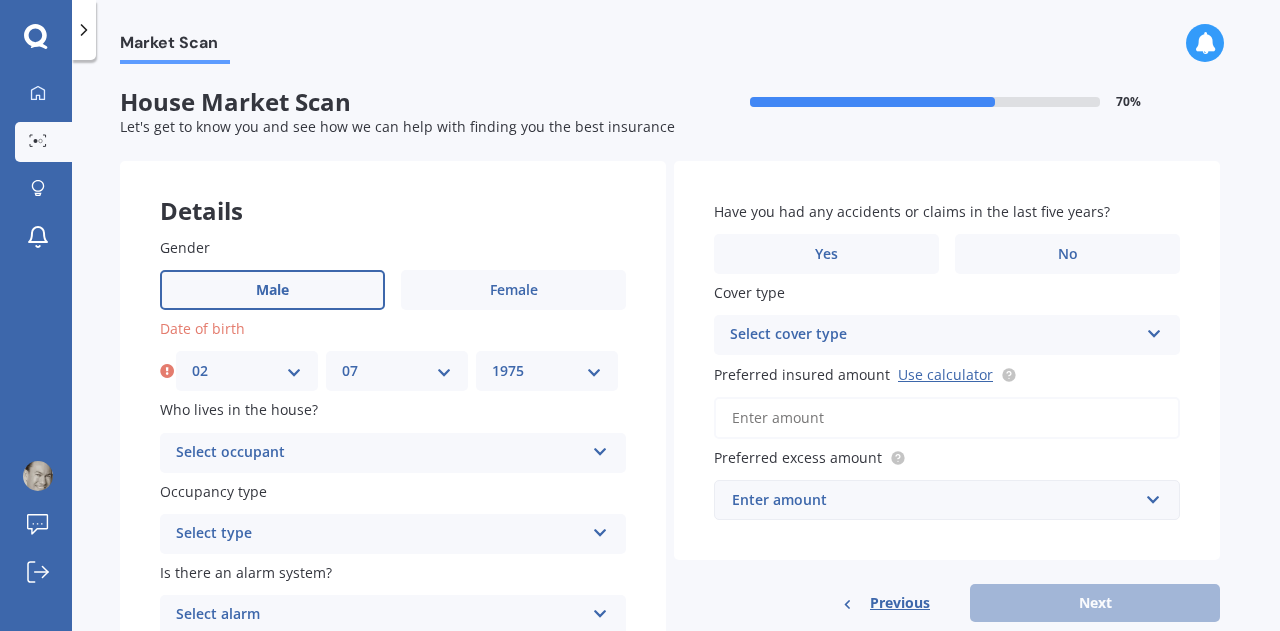 click on "YYYY 2009 2008 2007 2006 2005 2004 2003 2002 2001 2000 1999 1998 1997 1996 1995 1994 1993 1992 1991 1990 1989 1988 1987 1986 1985 1984 1983 1982 1981 1980 1979 1978 1977 1976 1975 1974 1973 1972 1971 1970 1969 1968 1967 1966 1965 1964 1963 1962 1961 1960 1959 1958 1957 1956 1955 1954 1953 1952 1951 1950 1949 1948 1947 1946 1945 1944 1943 1942 1941 1940 1939 1938 1937 1936 1935 1934 1933 1932 1931 1930 1929 1928 1927 1926 1925 1924 1923 1922 1921 1920 1919 1918 1917 1916 1915 1914 1913 1912 1911 1910" at bounding box center [547, 371] 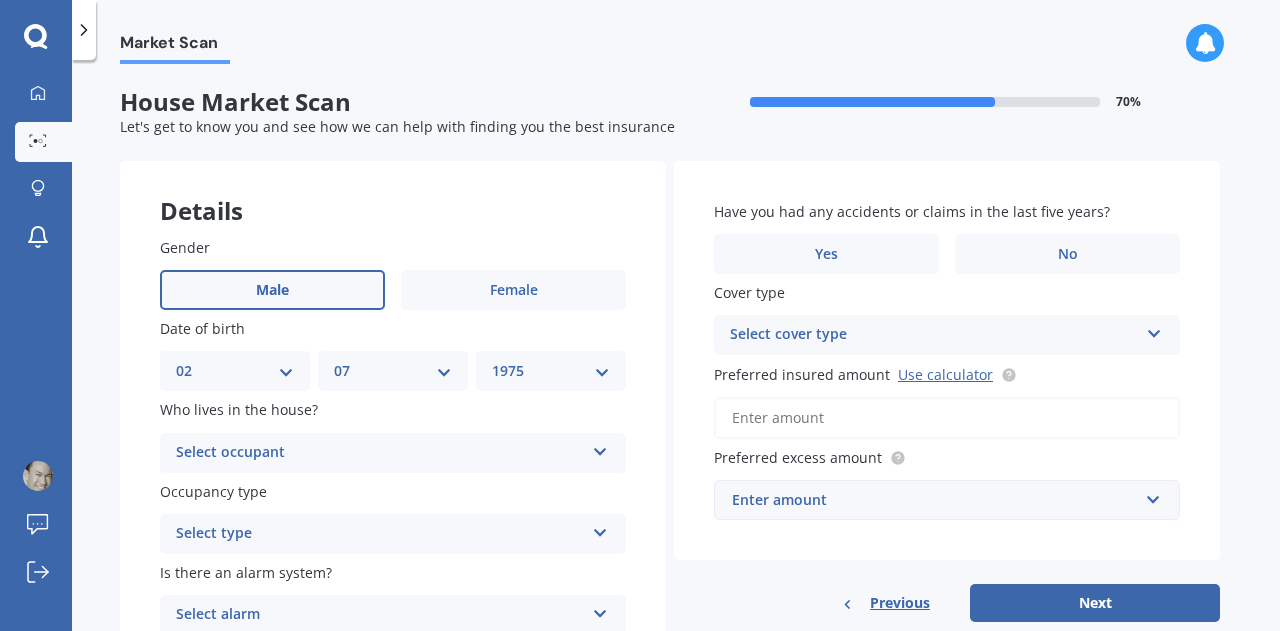click on "Select occupant" at bounding box center [380, 453] 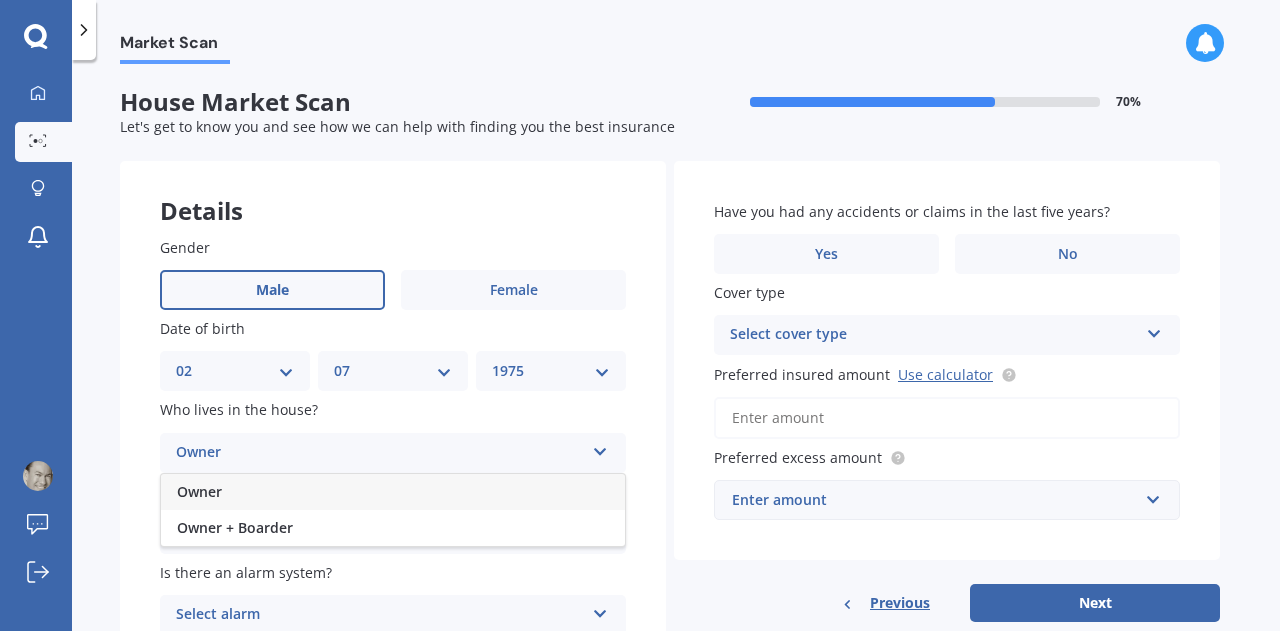 click on "Owner" at bounding box center (393, 492) 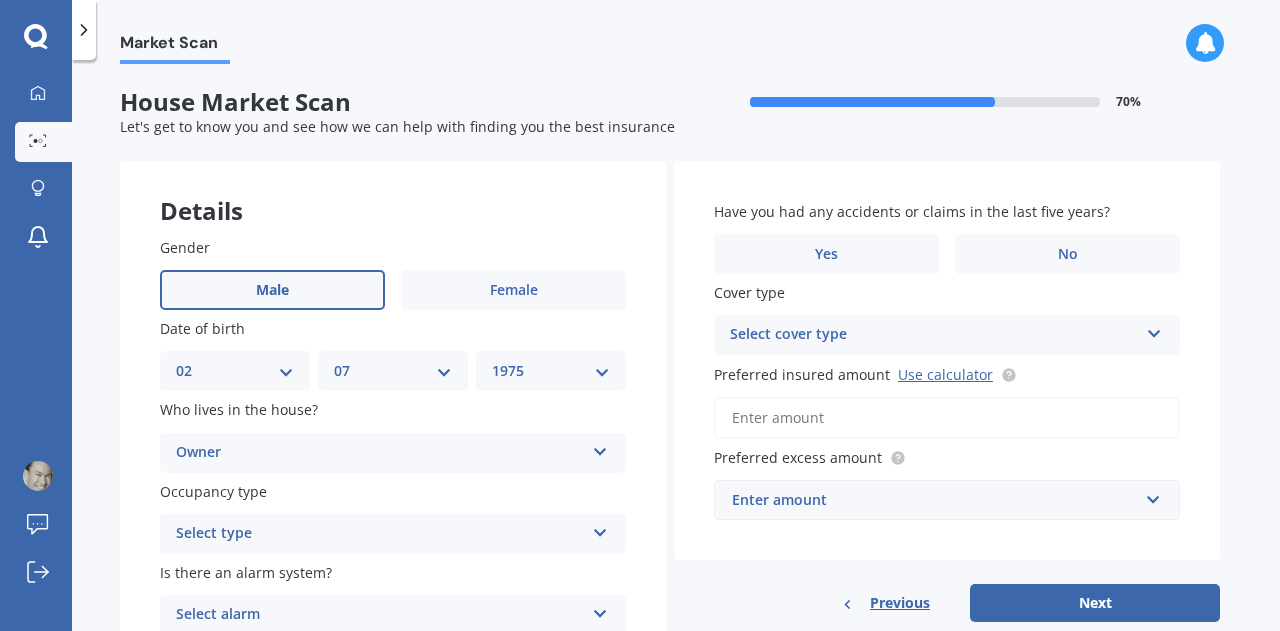 click on "Select type" at bounding box center [380, 534] 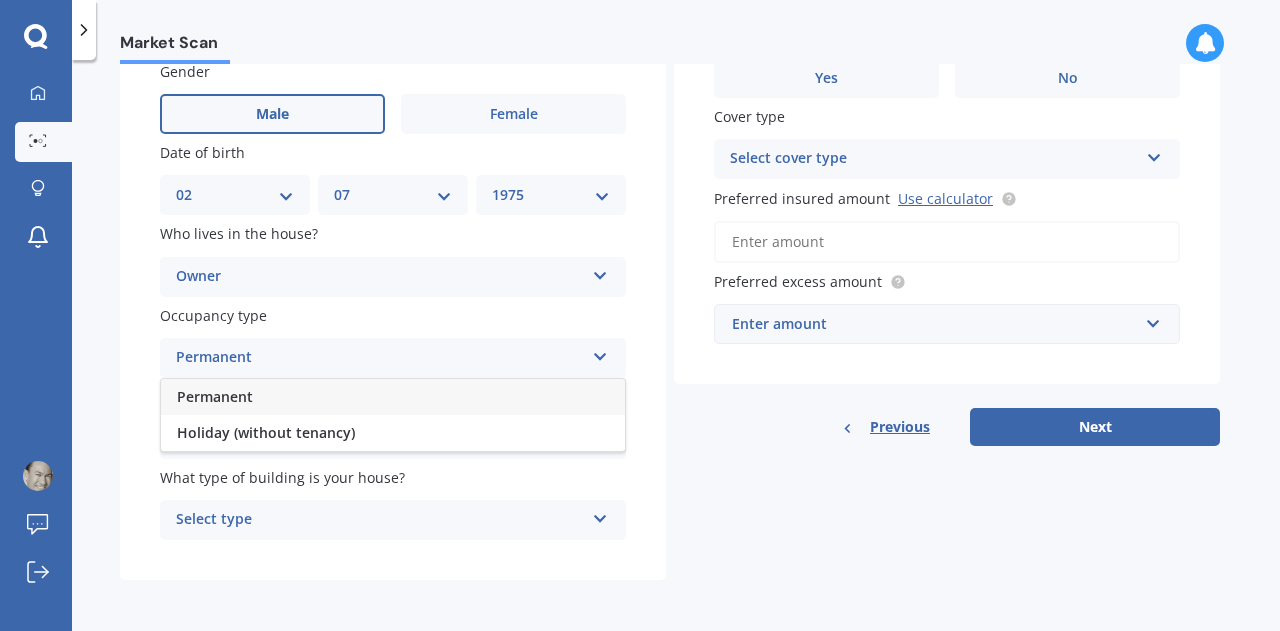 scroll, scrollTop: 178, scrollLeft: 0, axis: vertical 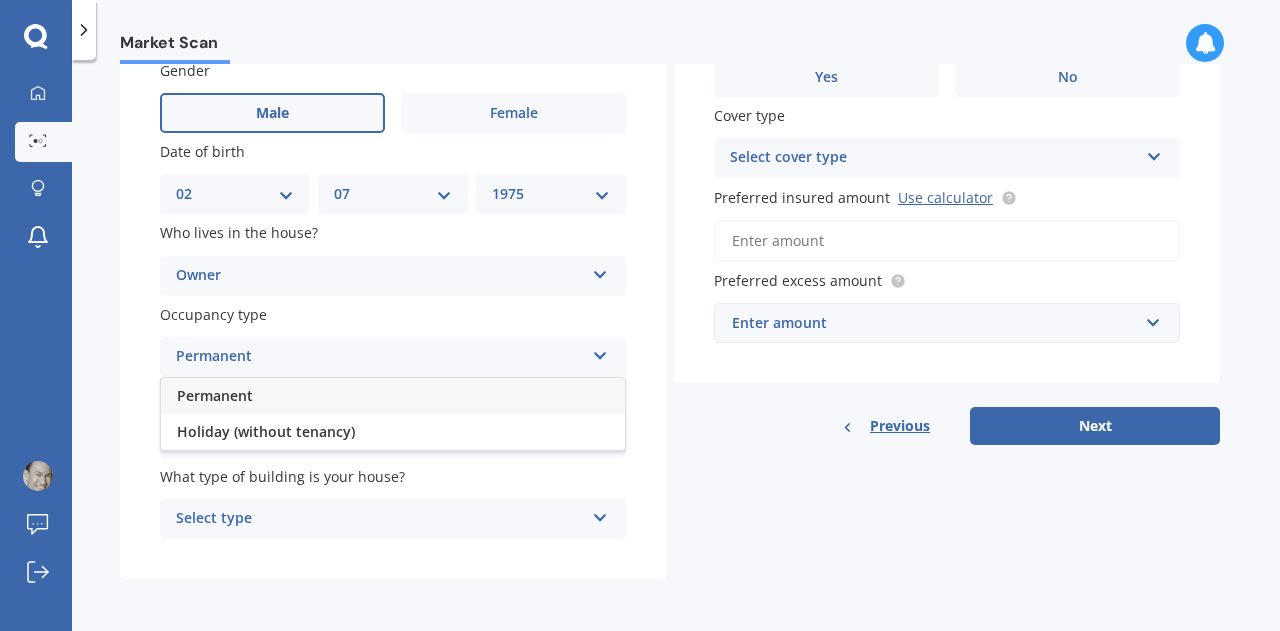 click on "Permanent" at bounding box center [215, 395] 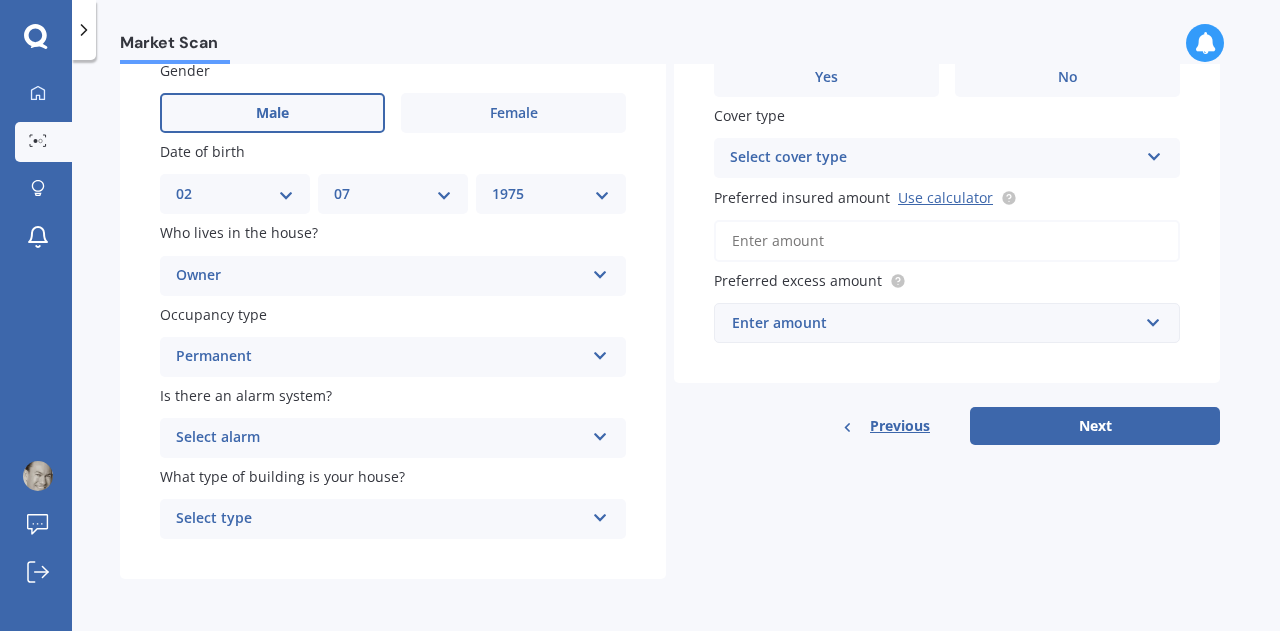 click on "Select alarm" at bounding box center [380, 438] 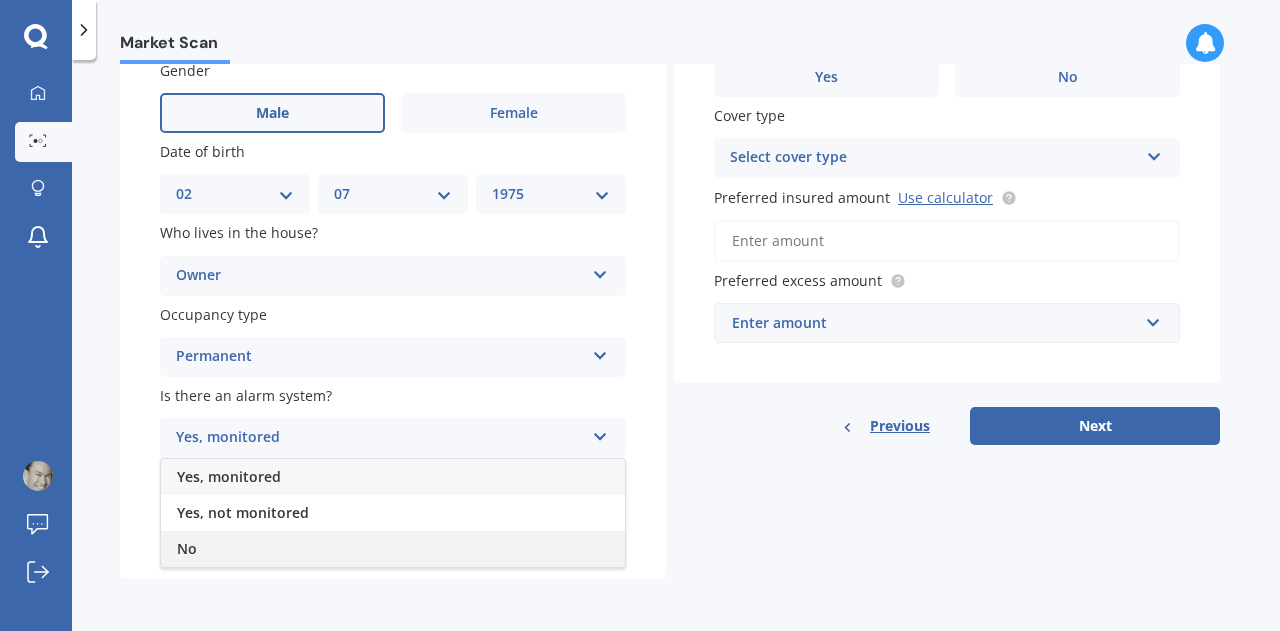 click on "No" at bounding box center [393, 549] 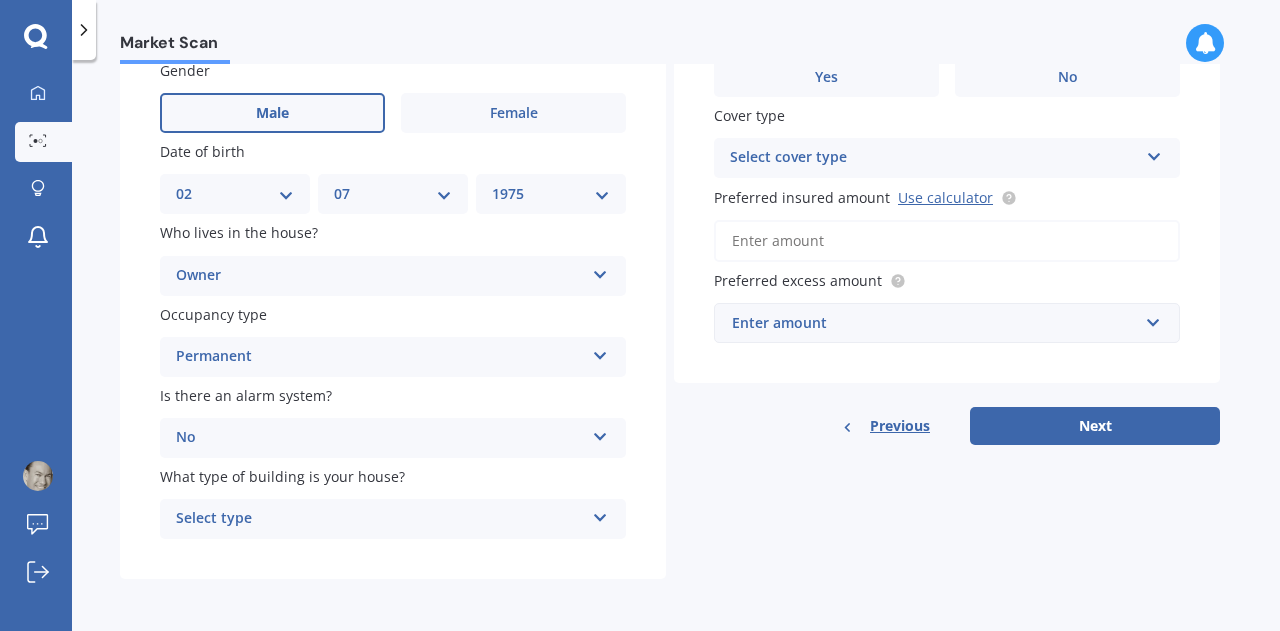 click on "Select type" at bounding box center [380, 519] 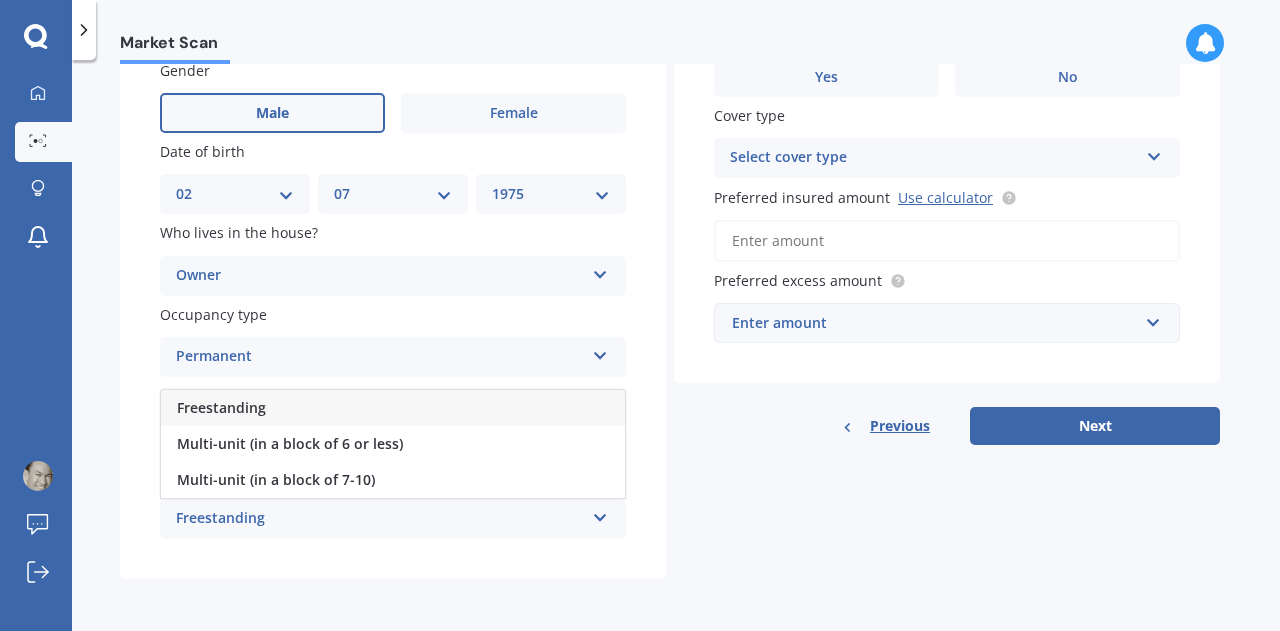 click on "Freestanding" at bounding box center [380, 519] 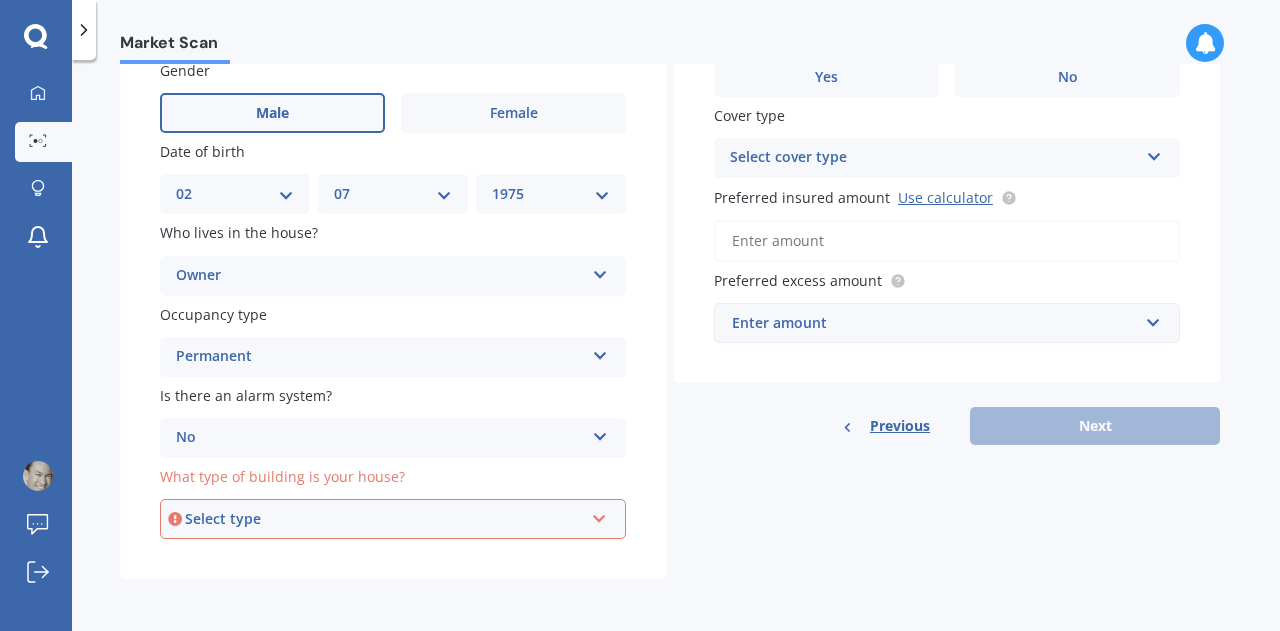 click on "Select type" at bounding box center [384, 519] 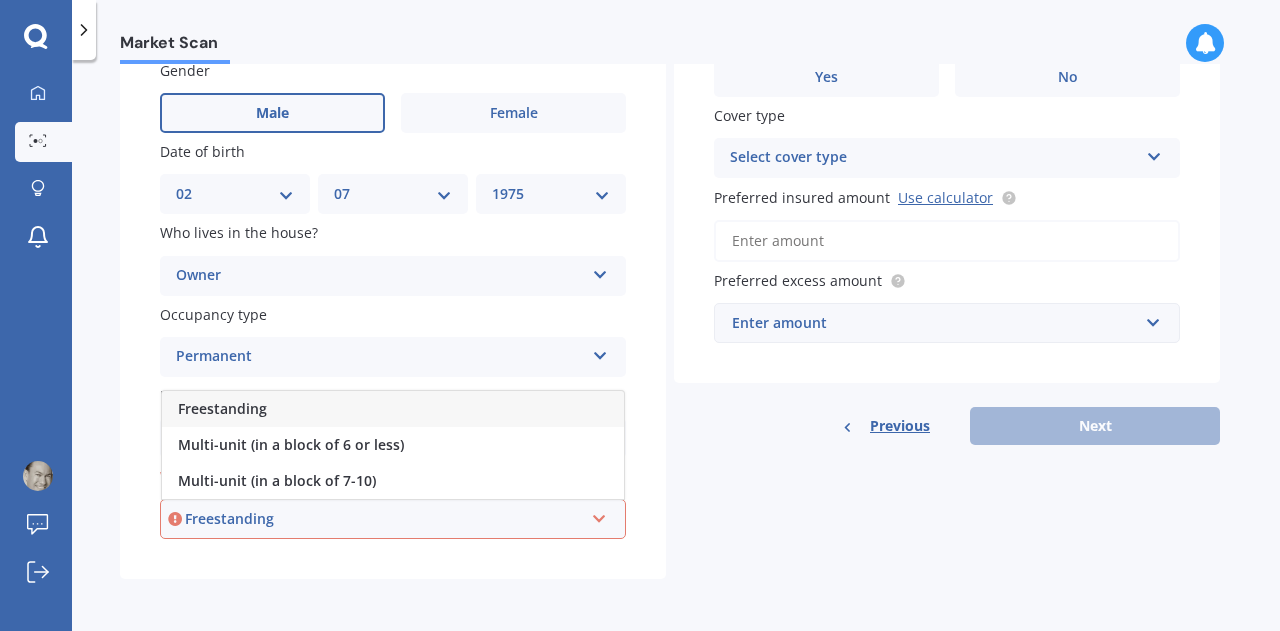 click on "Freestanding" at bounding box center [222, 408] 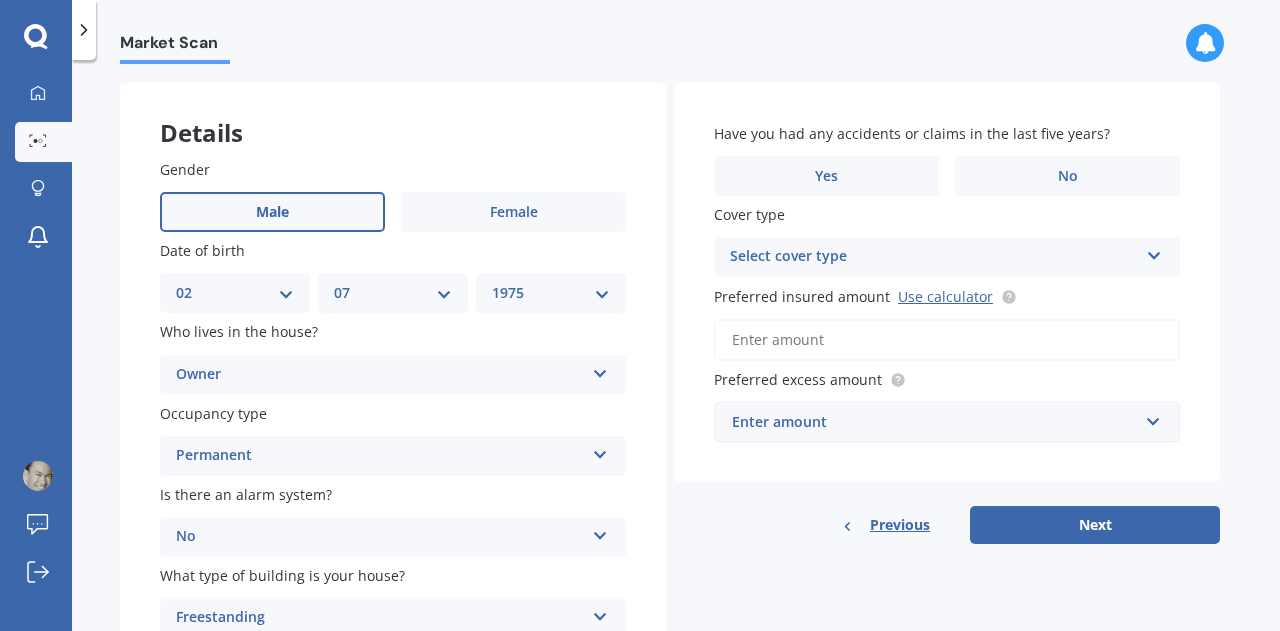 scroll, scrollTop: 0, scrollLeft: 0, axis: both 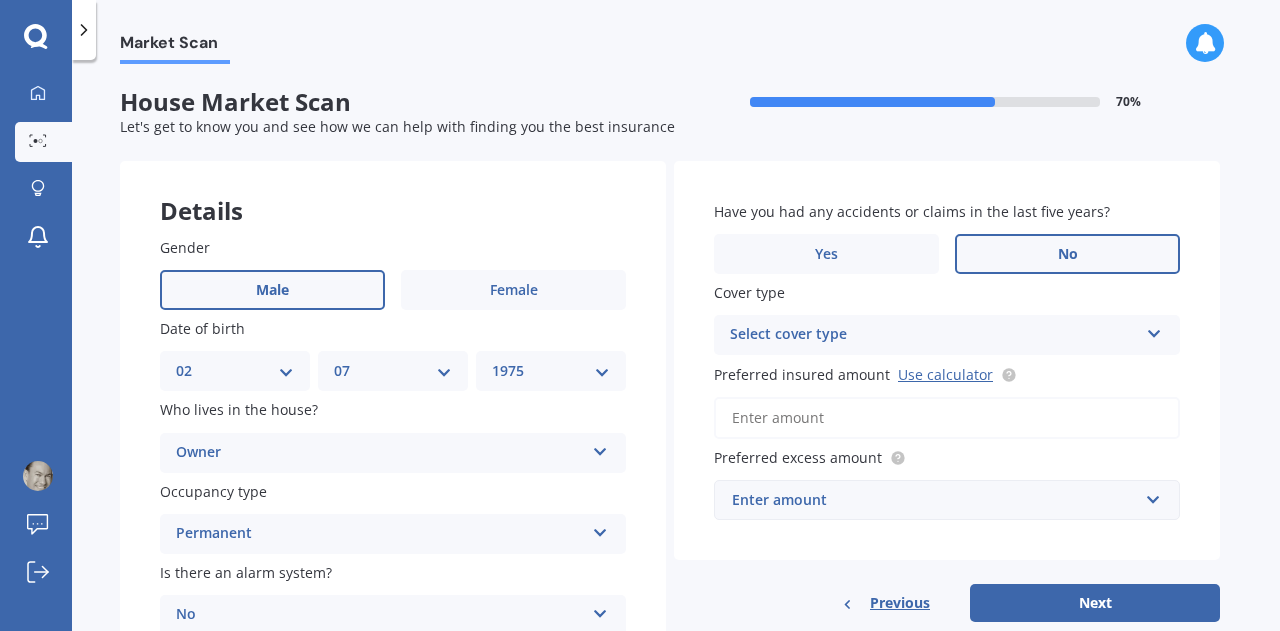 click on "No" at bounding box center [513, 290] 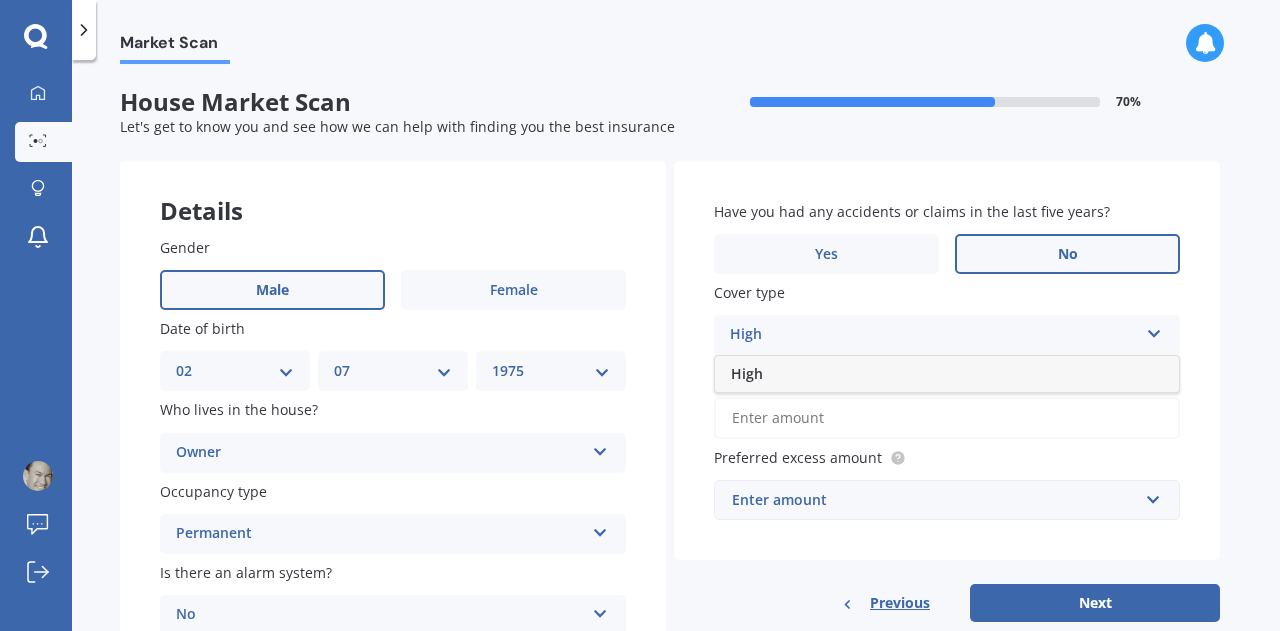 click on "High" at bounding box center (934, 335) 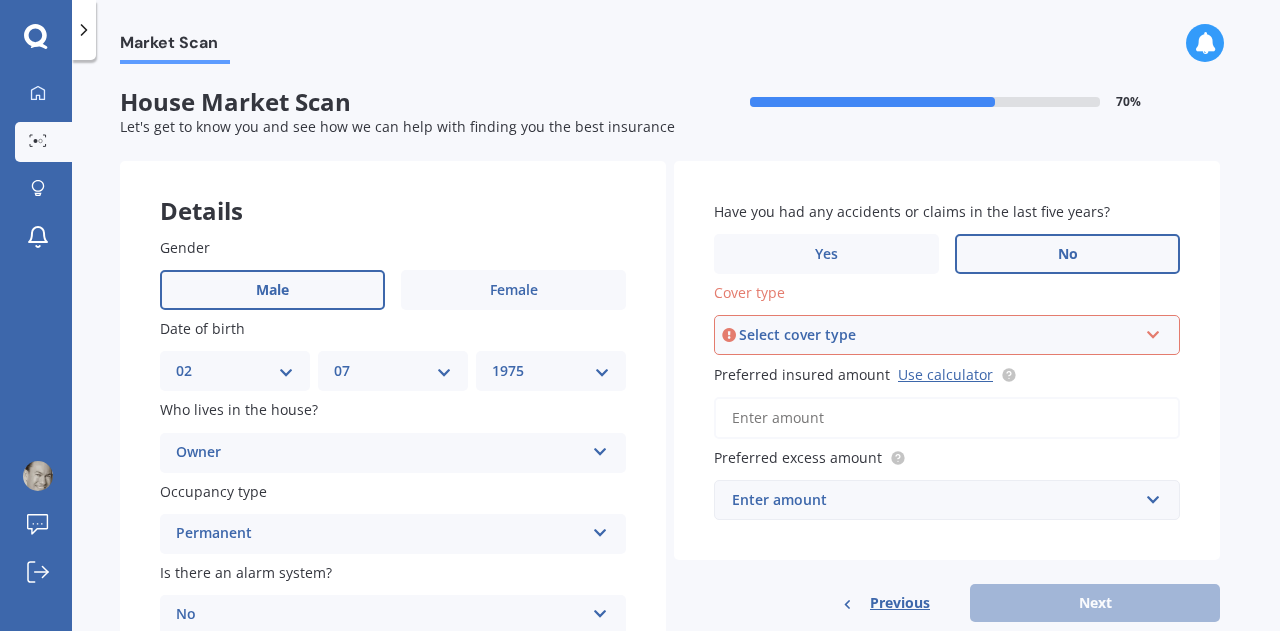 click on "Select cover type" at bounding box center [938, 335] 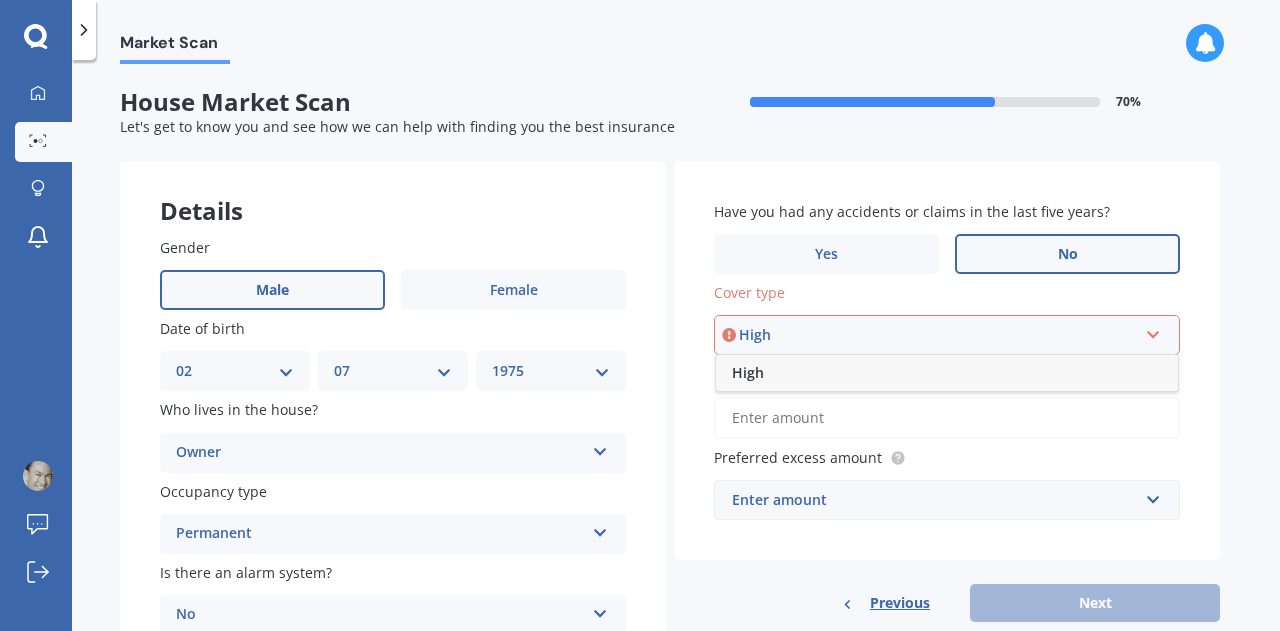click on "High" at bounding box center [947, 373] 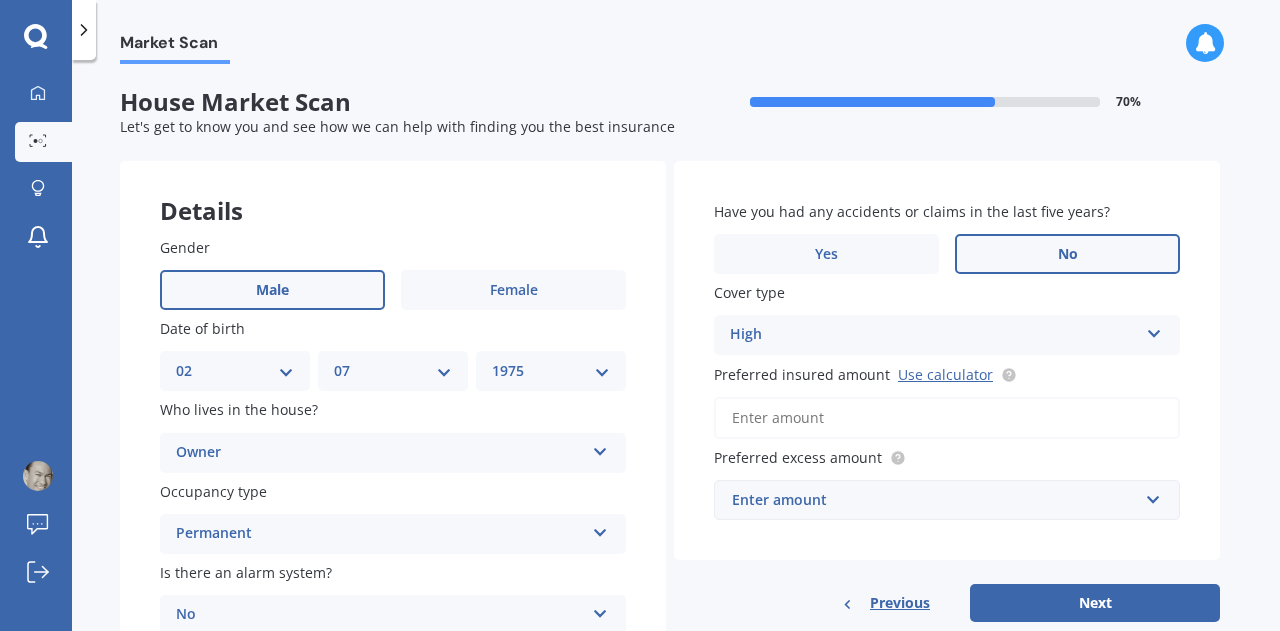click on "Preferred insured amount Use calculator" at bounding box center (947, 418) 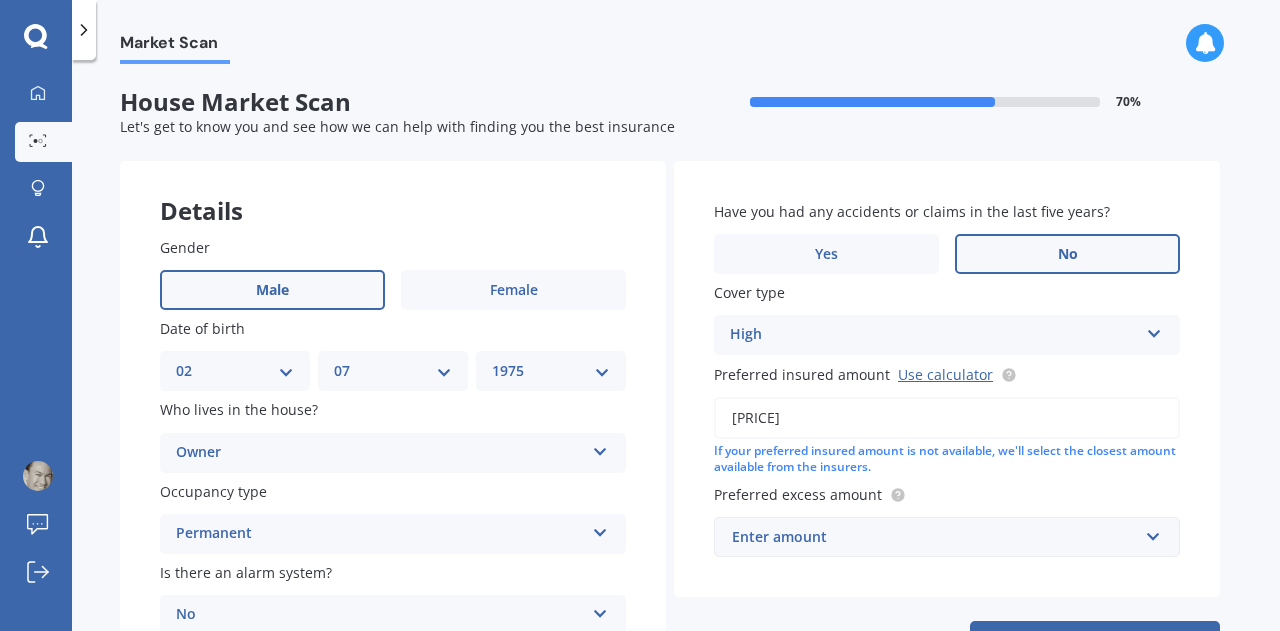type on "[PRICE]" 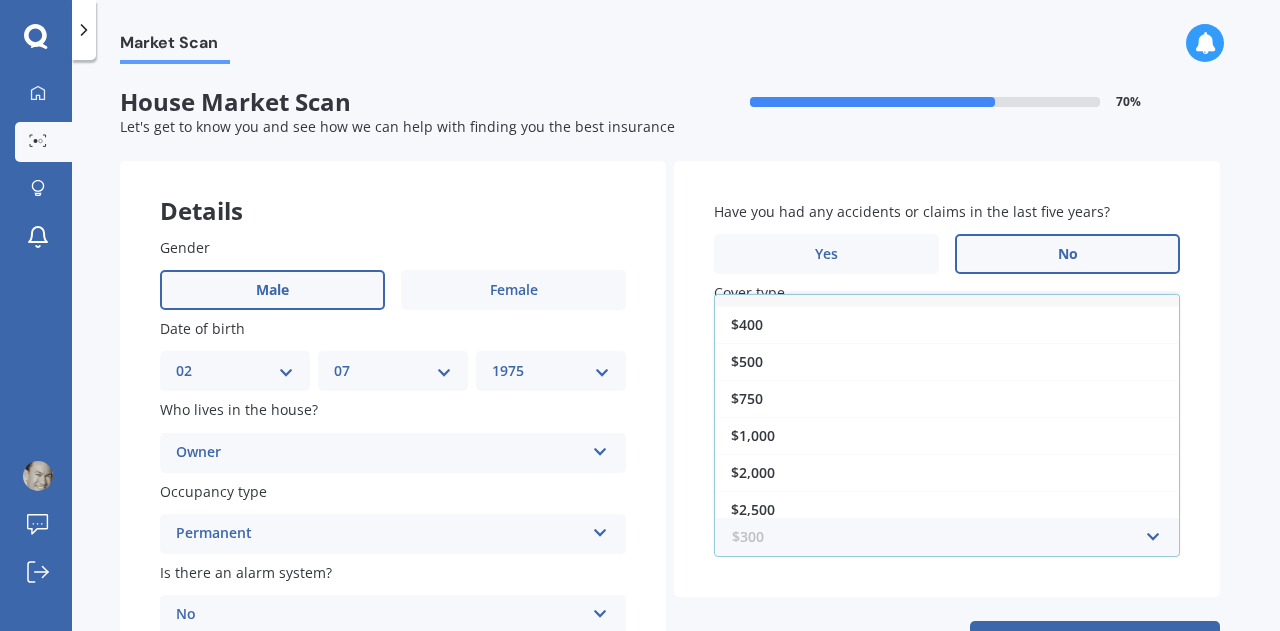 scroll, scrollTop: 32, scrollLeft: 0, axis: vertical 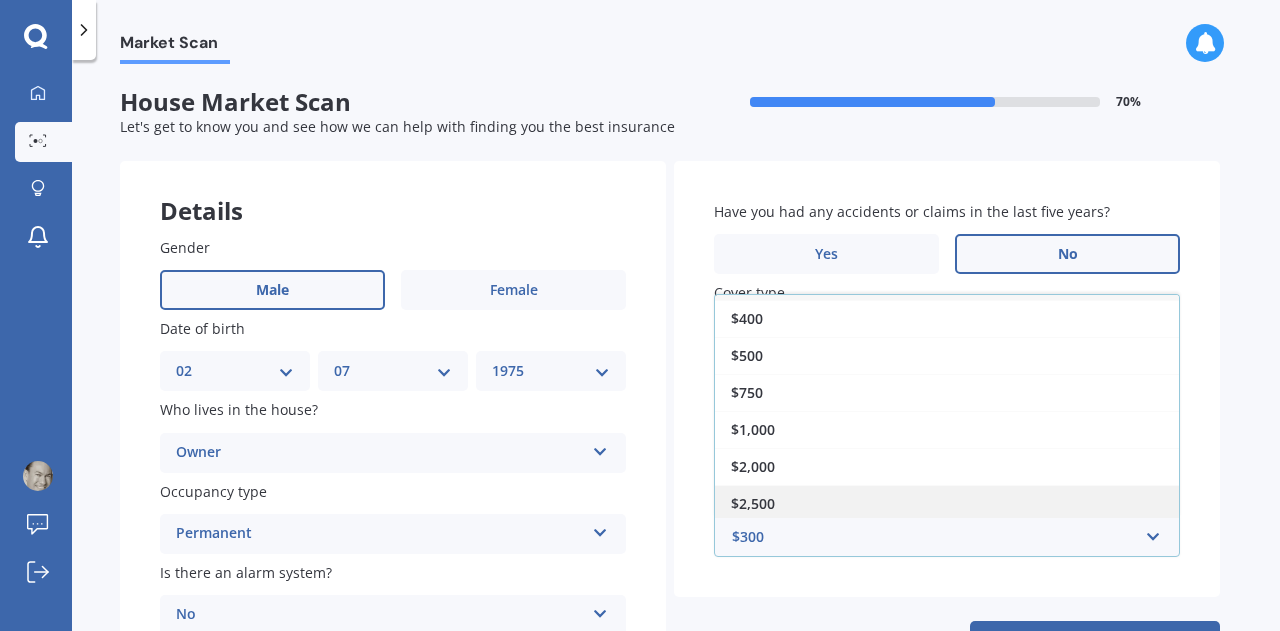 click on "$2,500" at bounding box center [747, 281] 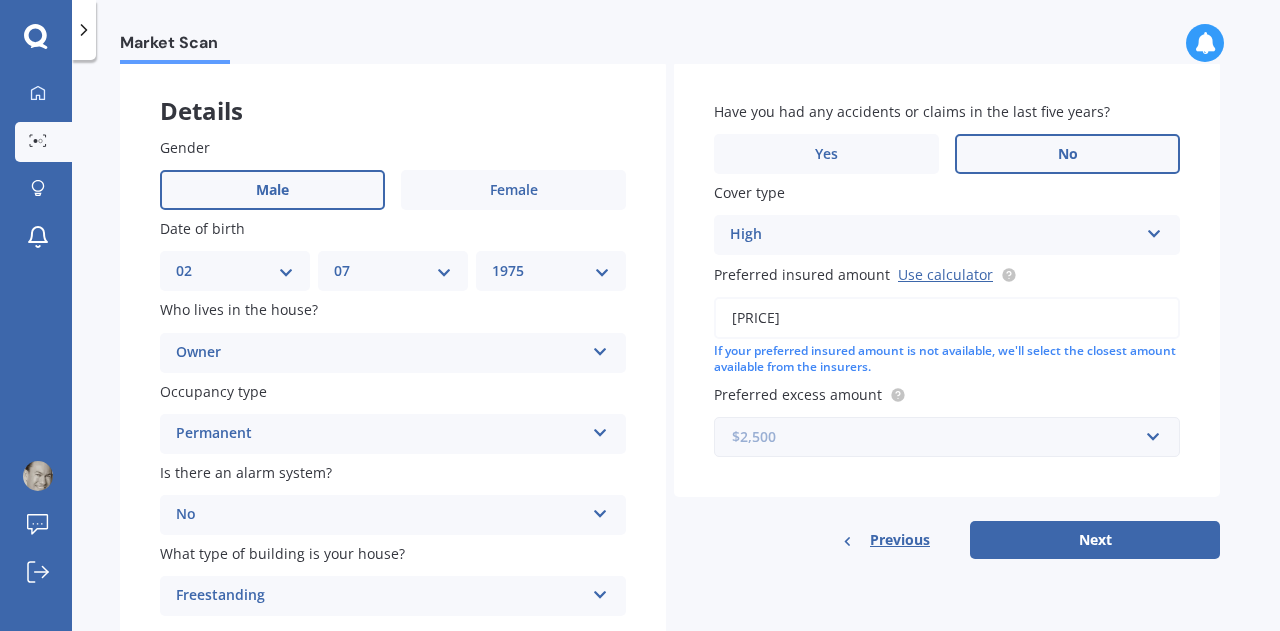 scroll, scrollTop: 0, scrollLeft: 0, axis: both 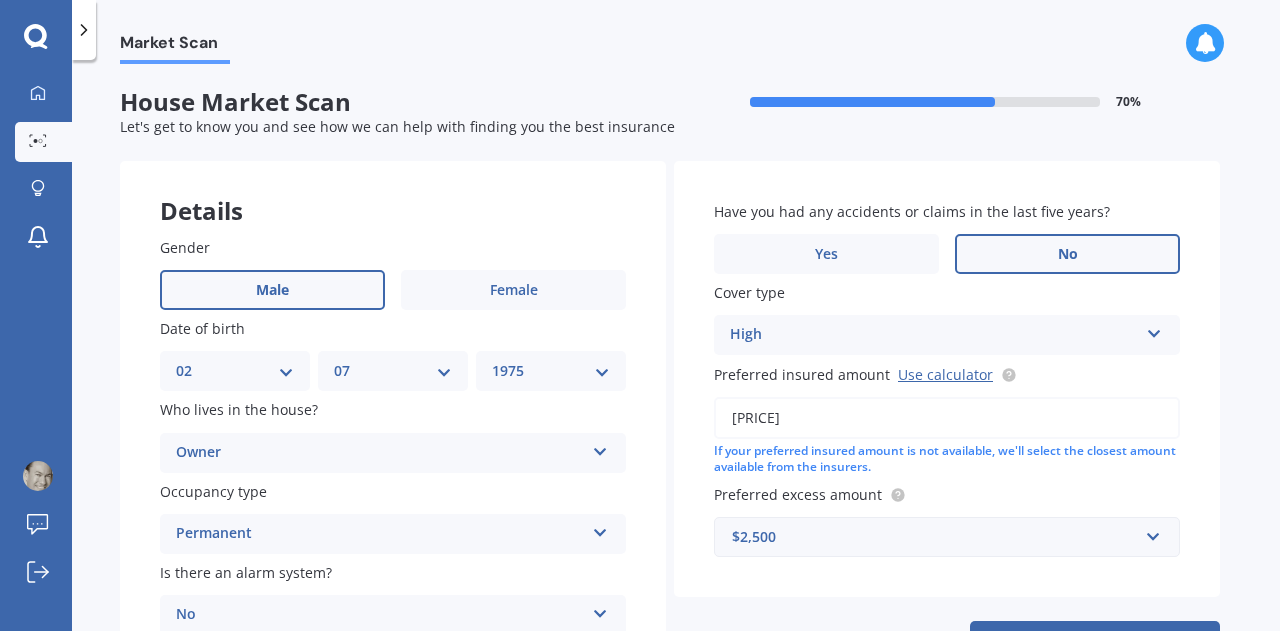 click at bounding box center (600, 448) 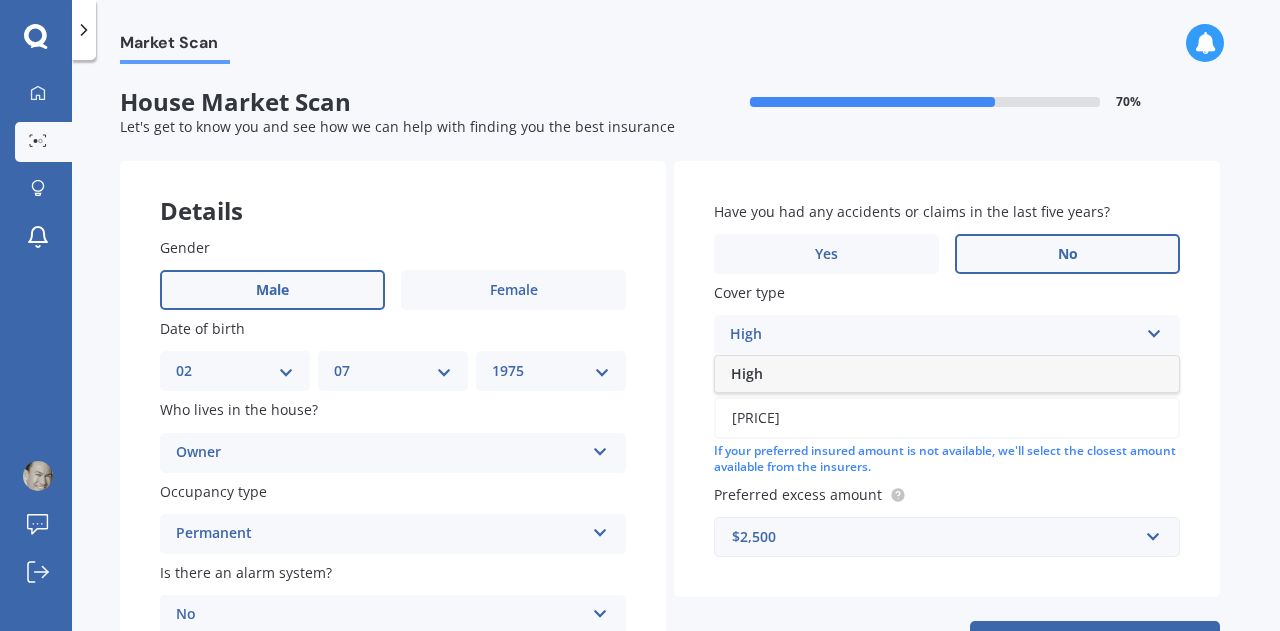 click on "High" at bounding box center (947, 374) 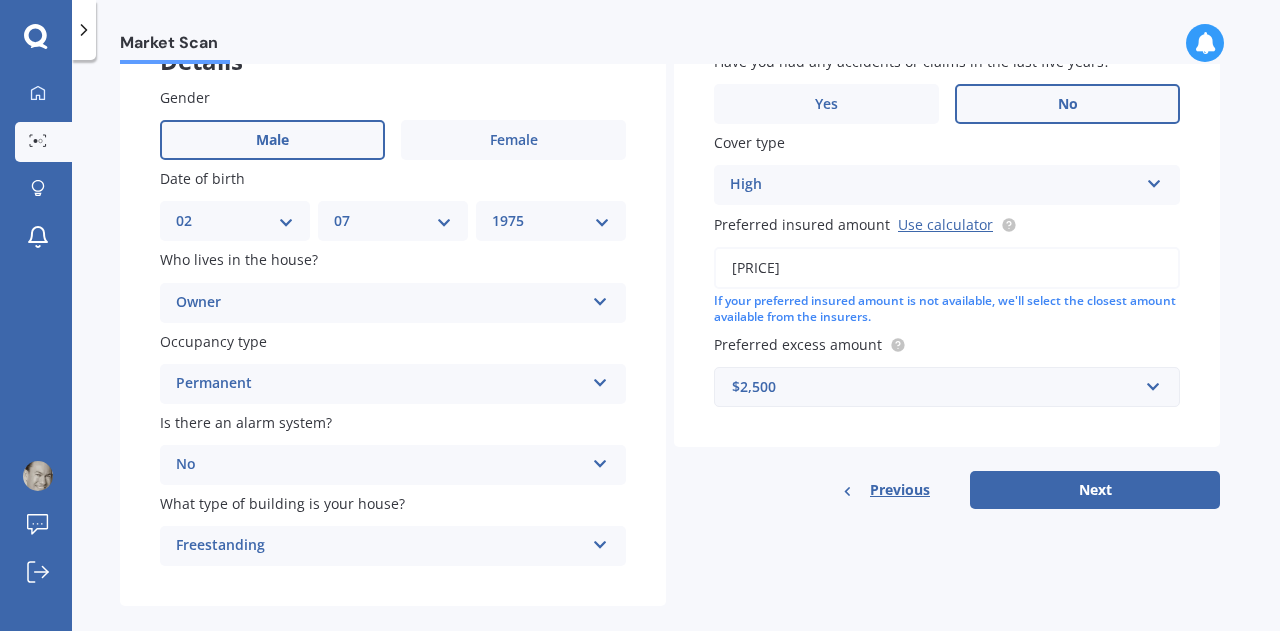 scroll, scrollTop: 178, scrollLeft: 0, axis: vertical 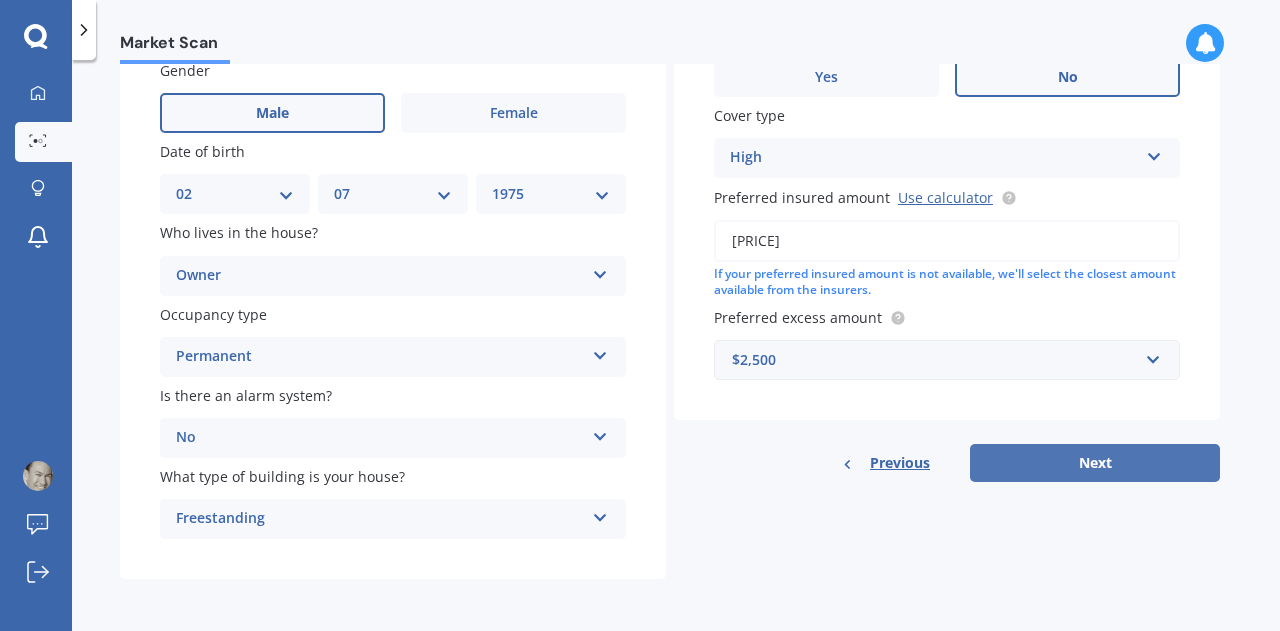 click on "Next" at bounding box center (1095, 463) 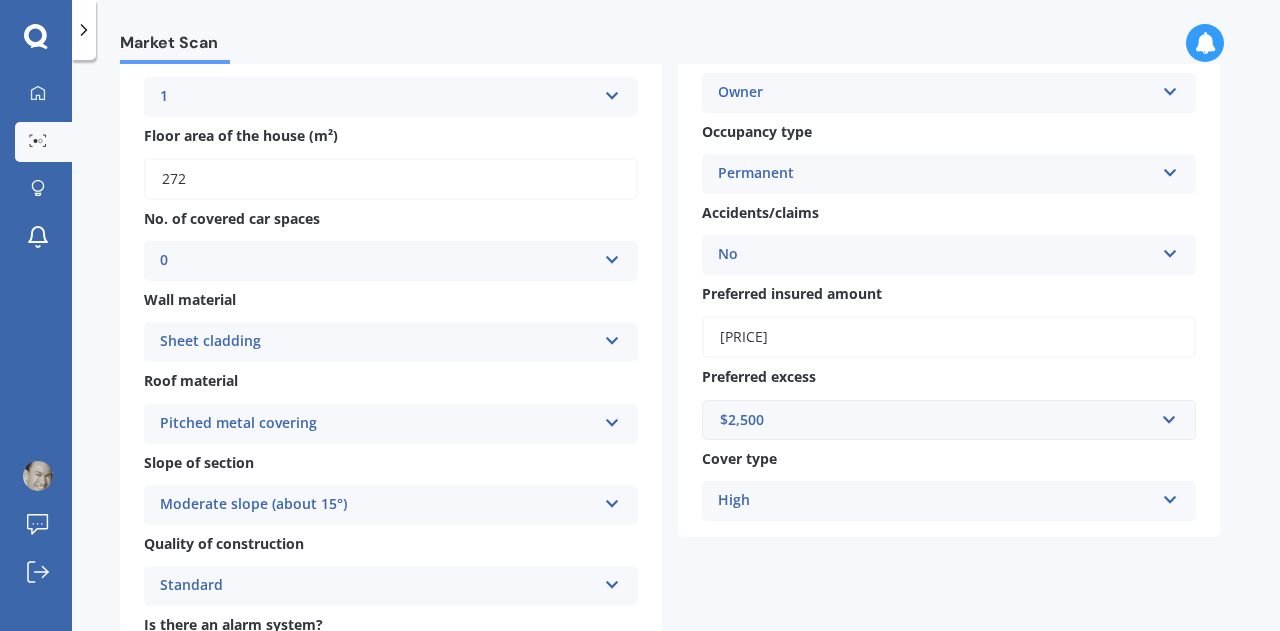 scroll, scrollTop: 400, scrollLeft: 0, axis: vertical 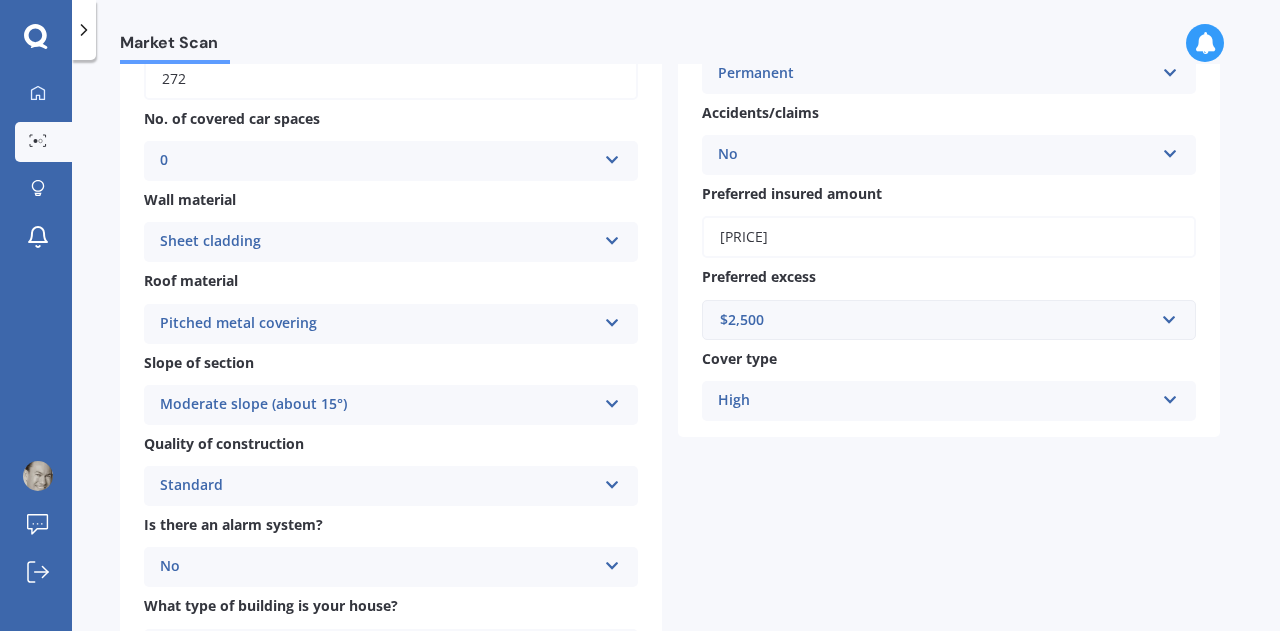 drag, startPoint x: 793, startPoint y: 241, endPoint x: 709, endPoint y: 235, distance: 84.21401 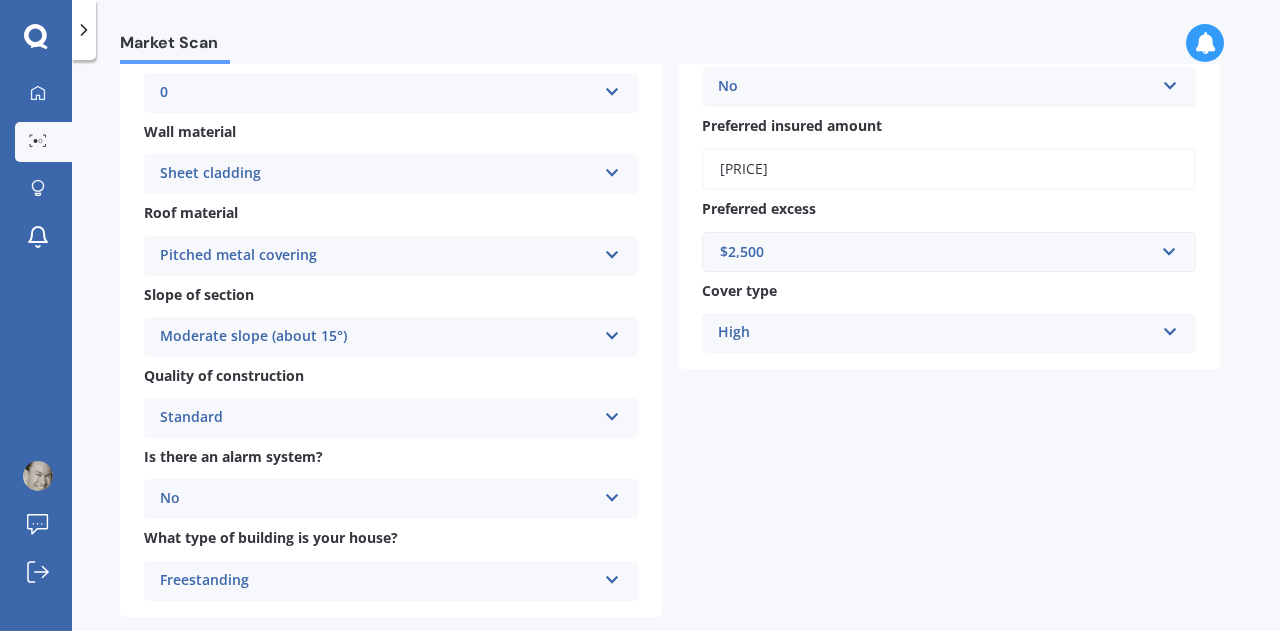 scroll, scrollTop: 500, scrollLeft: 0, axis: vertical 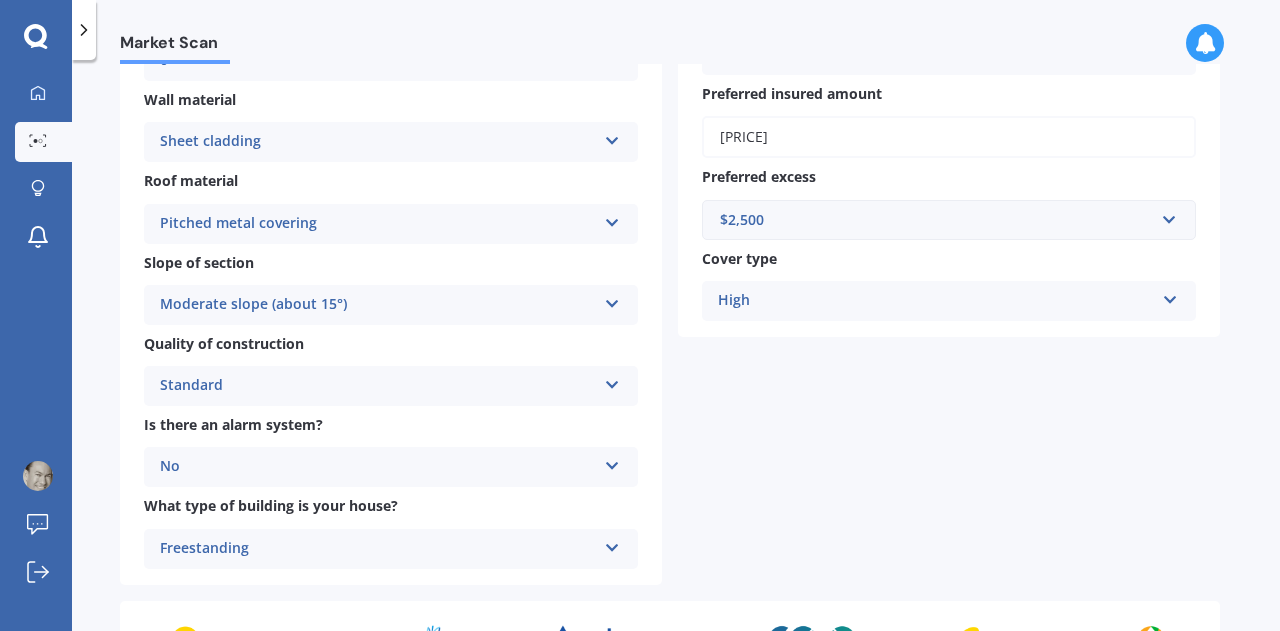 type on "[PRICE]" 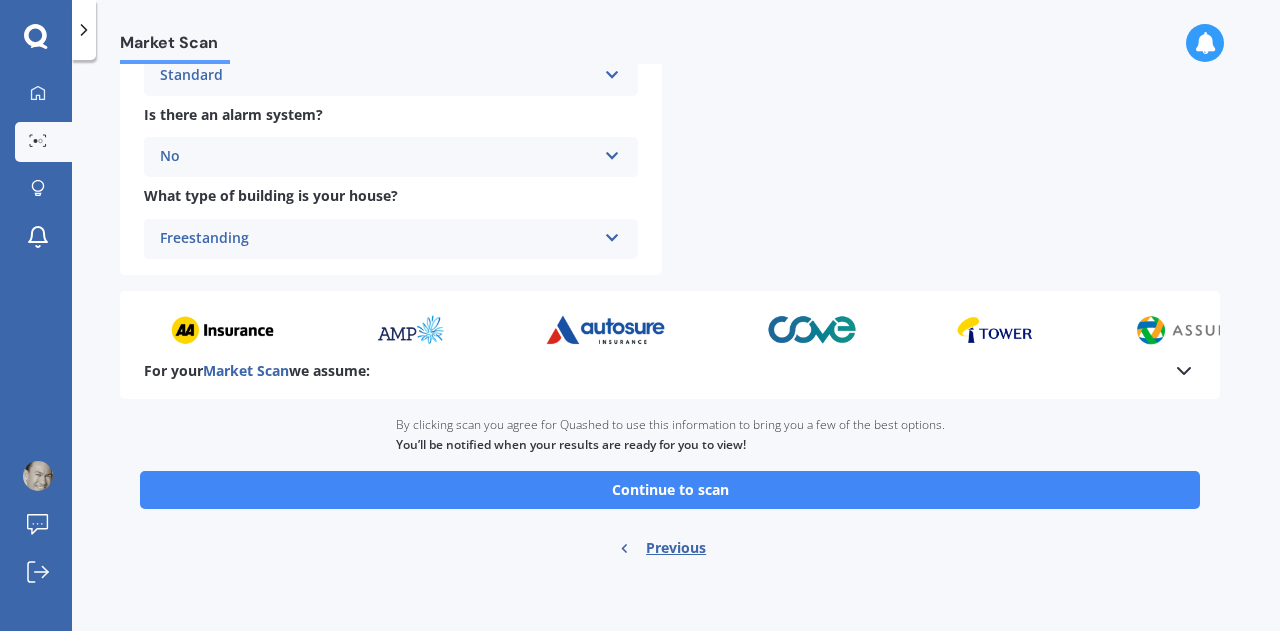scroll, scrollTop: 812, scrollLeft: 0, axis: vertical 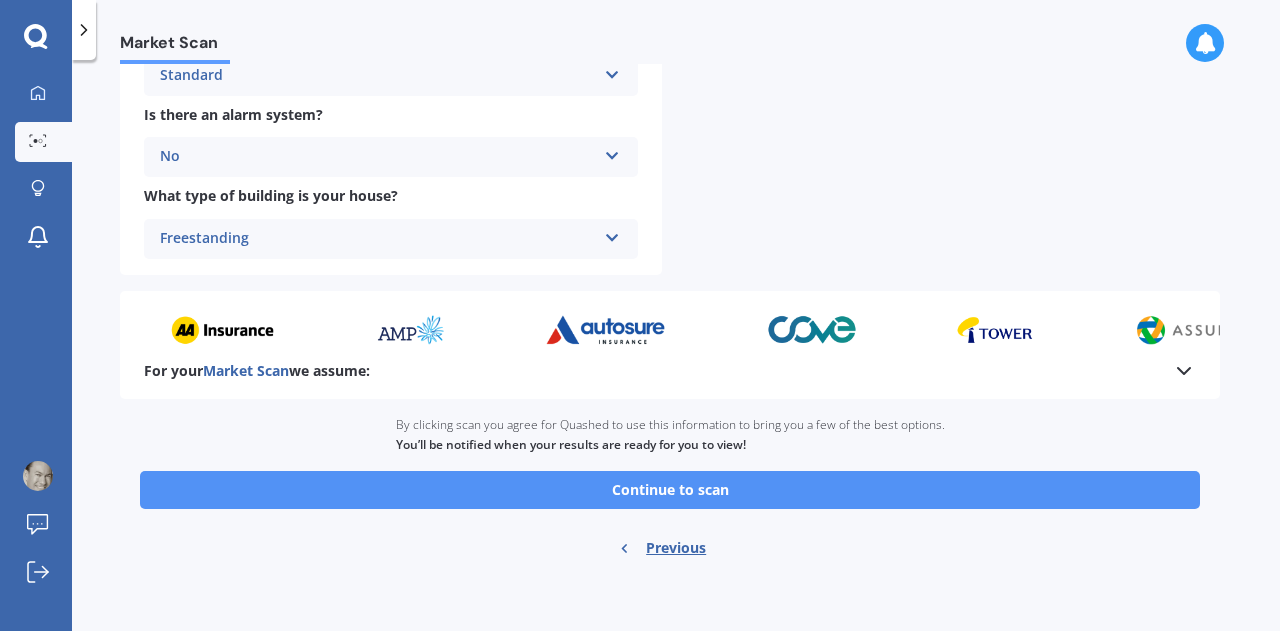 click on "Continue to scan" at bounding box center [670, 490] 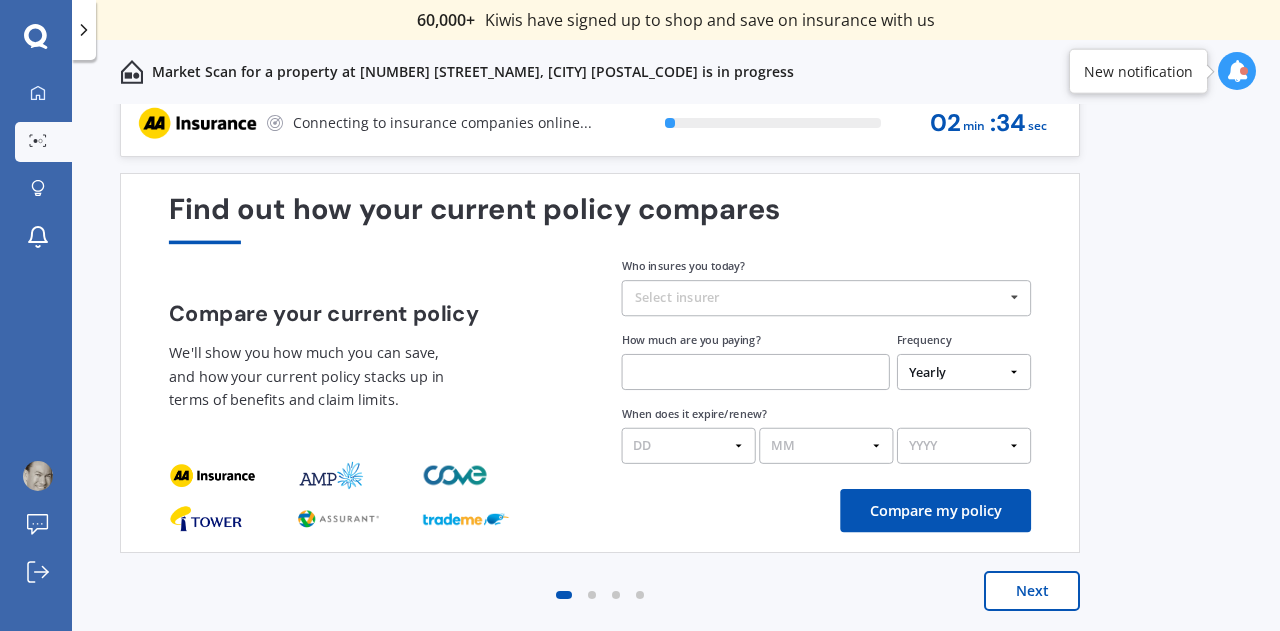 scroll, scrollTop: 0, scrollLeft: 0, axis: both 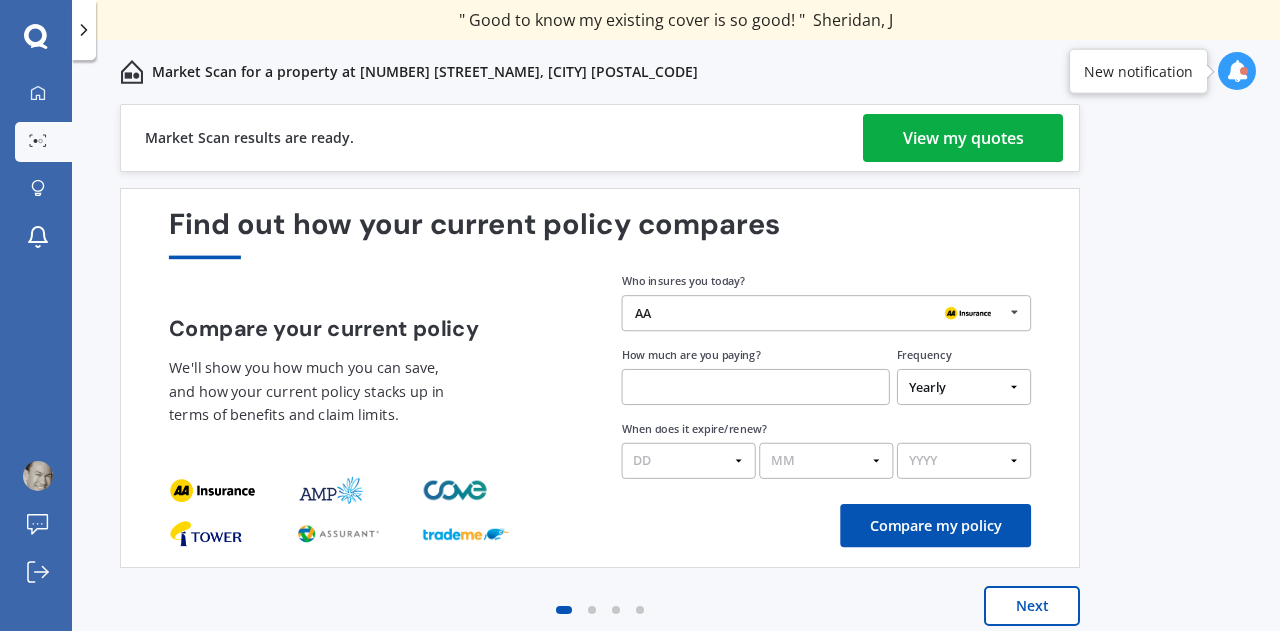 click on "View my quotes" at bounding box center (963, 138) 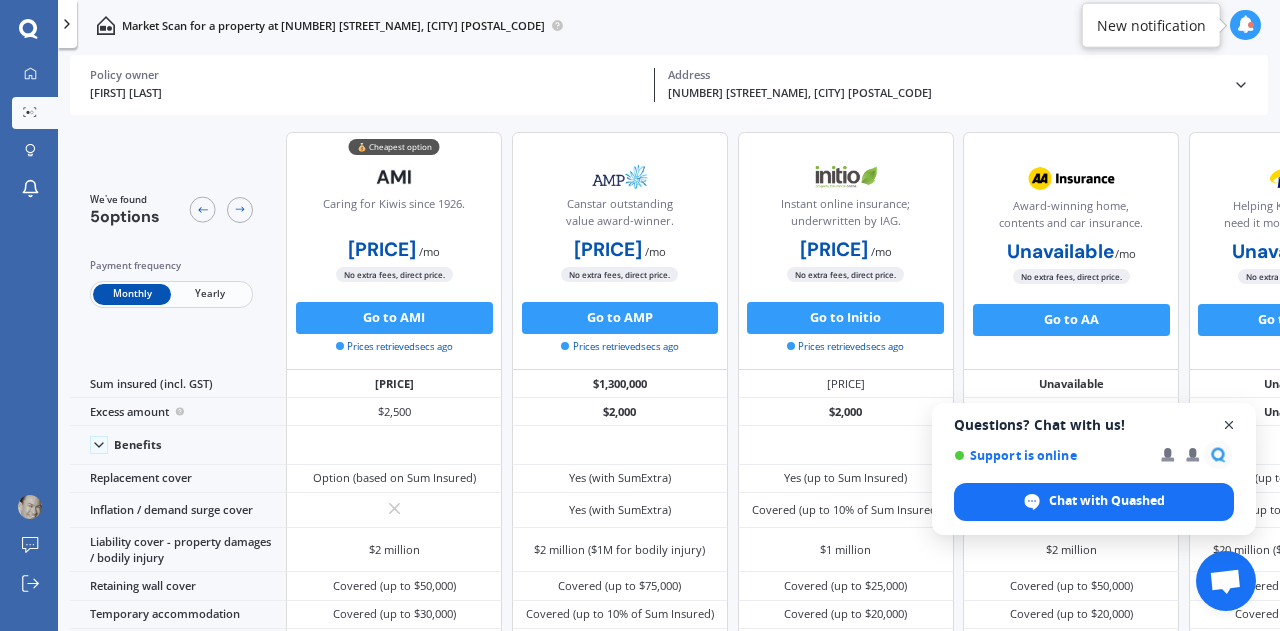 click at bounding box center [1229, 425] 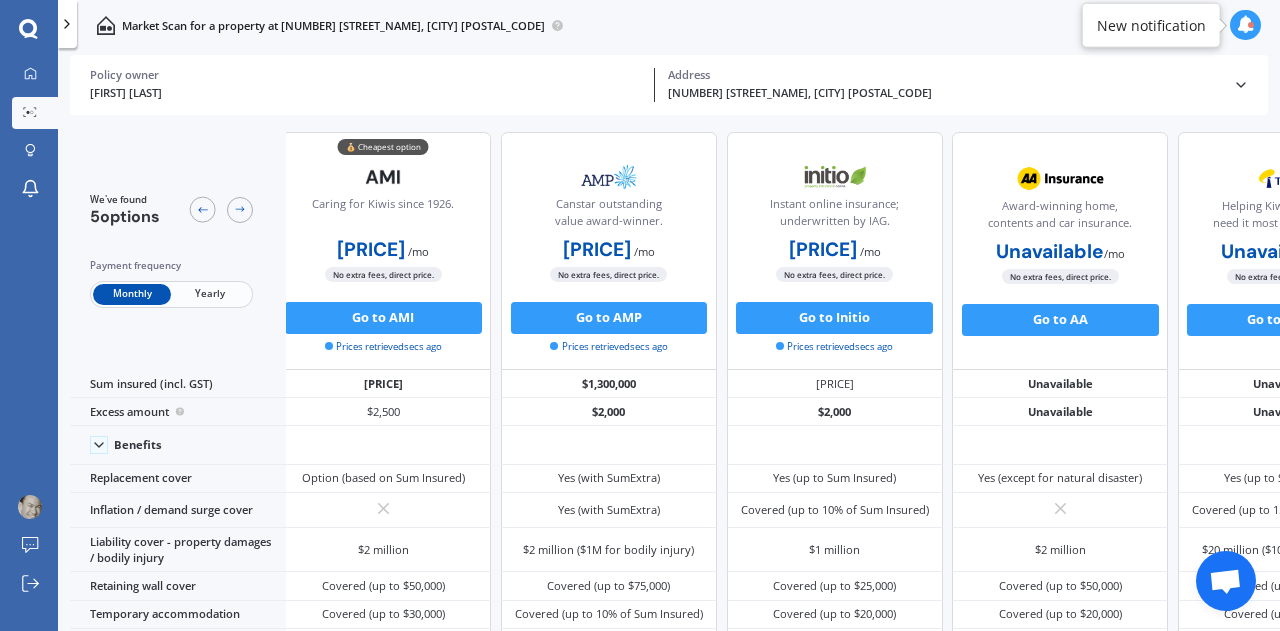 scroll, scrollTop: 0, scrollLeft: 0, axis: both 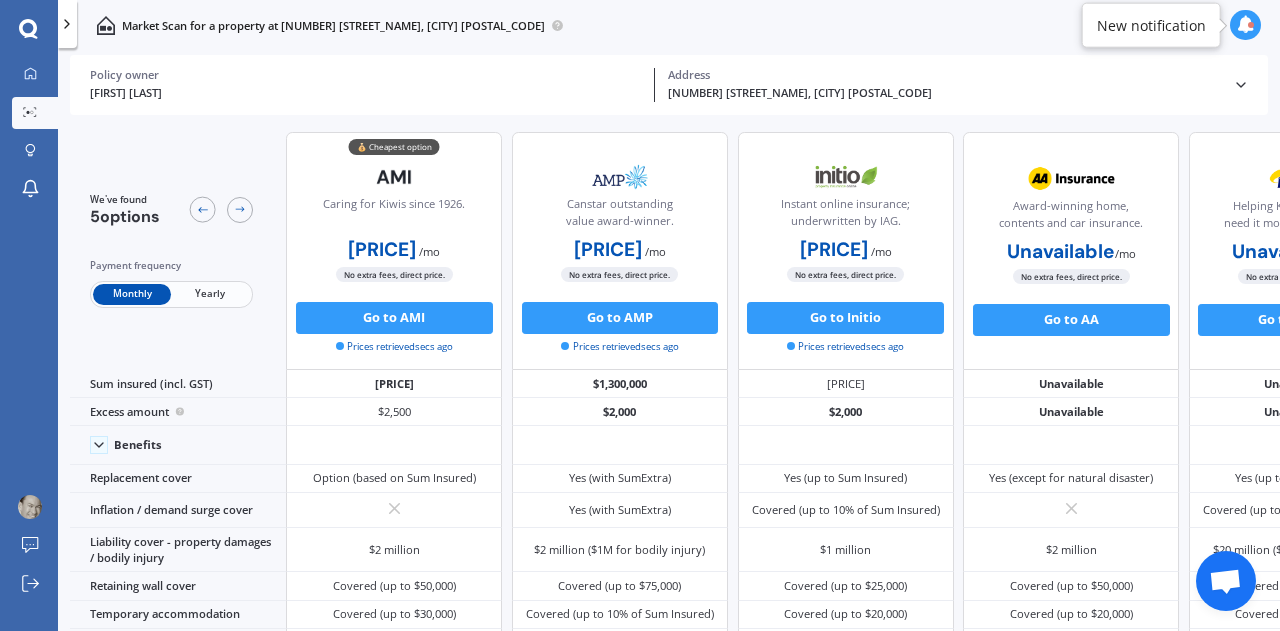 click on "Yearly" at bounding box center [210, 294] 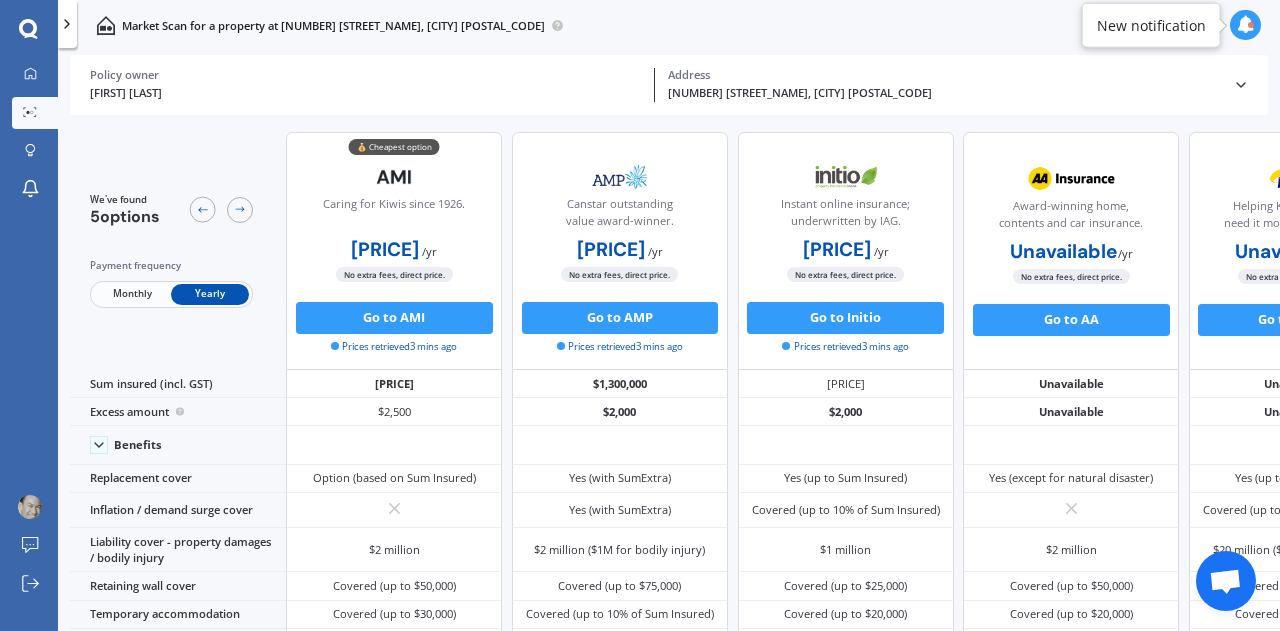 click on "Monthly" at bounding box center [132, 294] 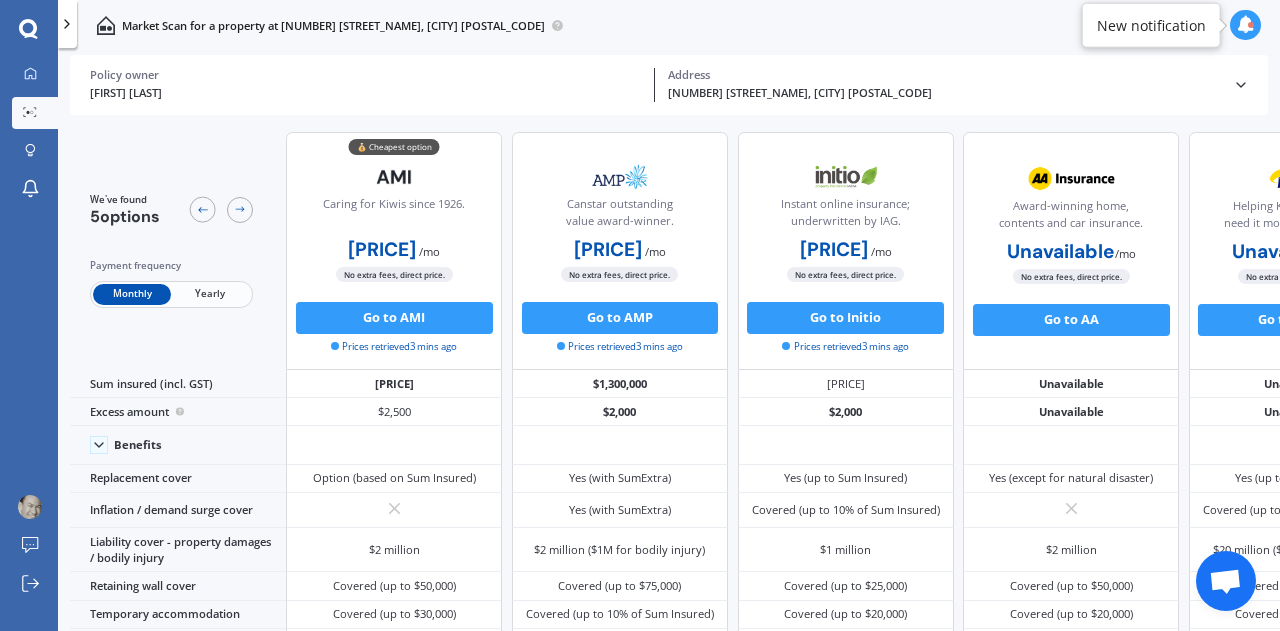 click on "Yearly" at bounding box center (210, 294) 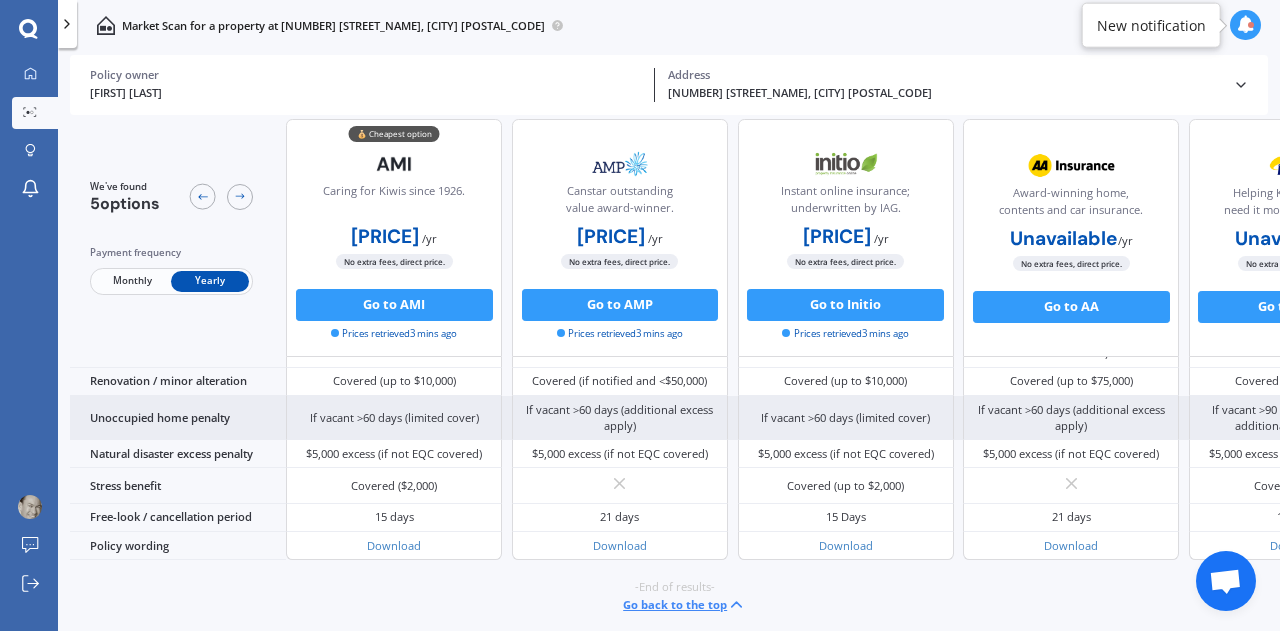 scroll, scrollTop: 0, scrollLeft: 0, axis: both 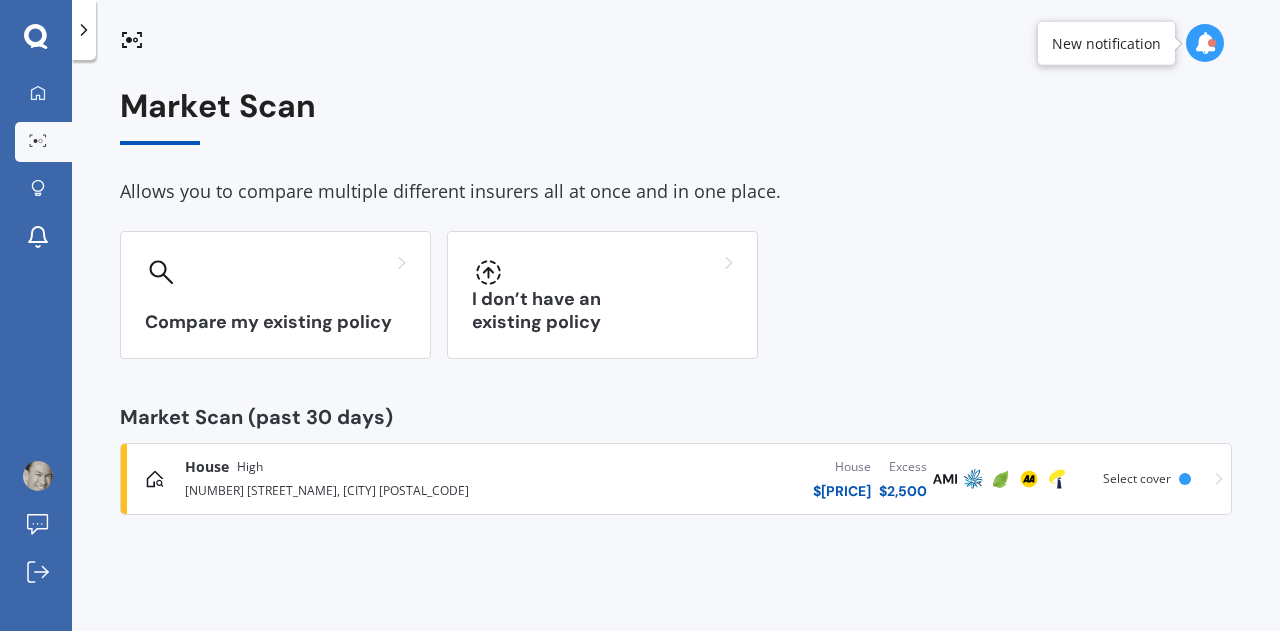 click on "[NUMBER] [STREET_NAME], [CITY] [POSTAL_CODE]" at bounding box center (361, 489) 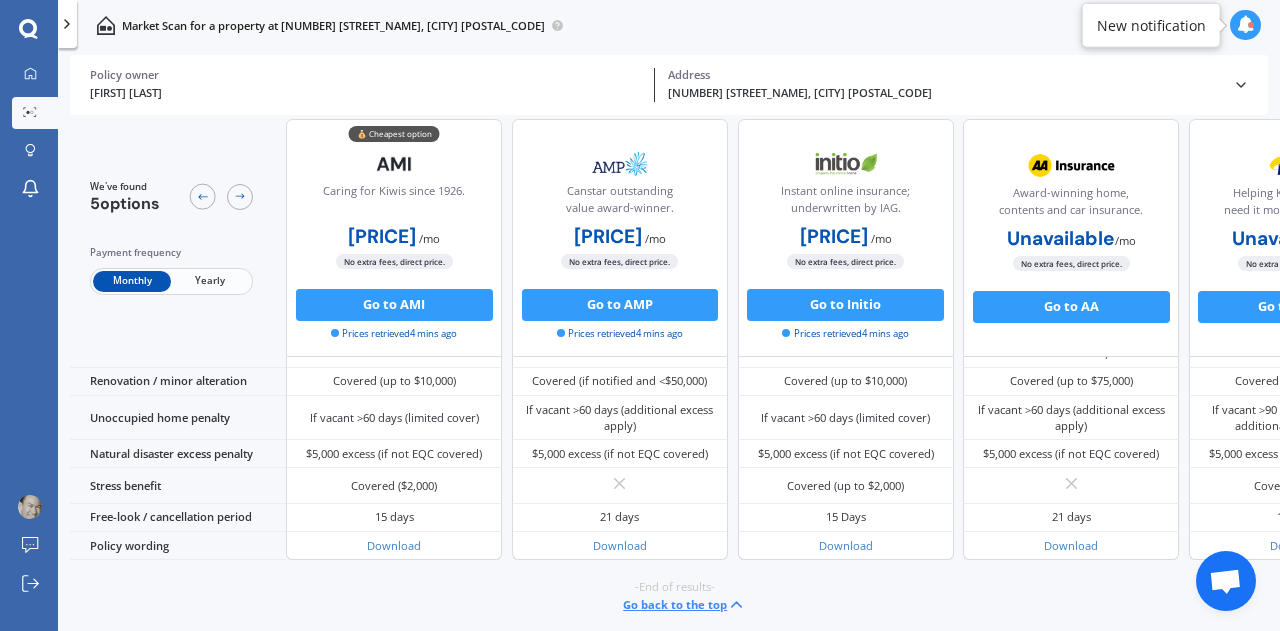 scroll, scrollTop: 0, scrollLeft: 0, axis: both 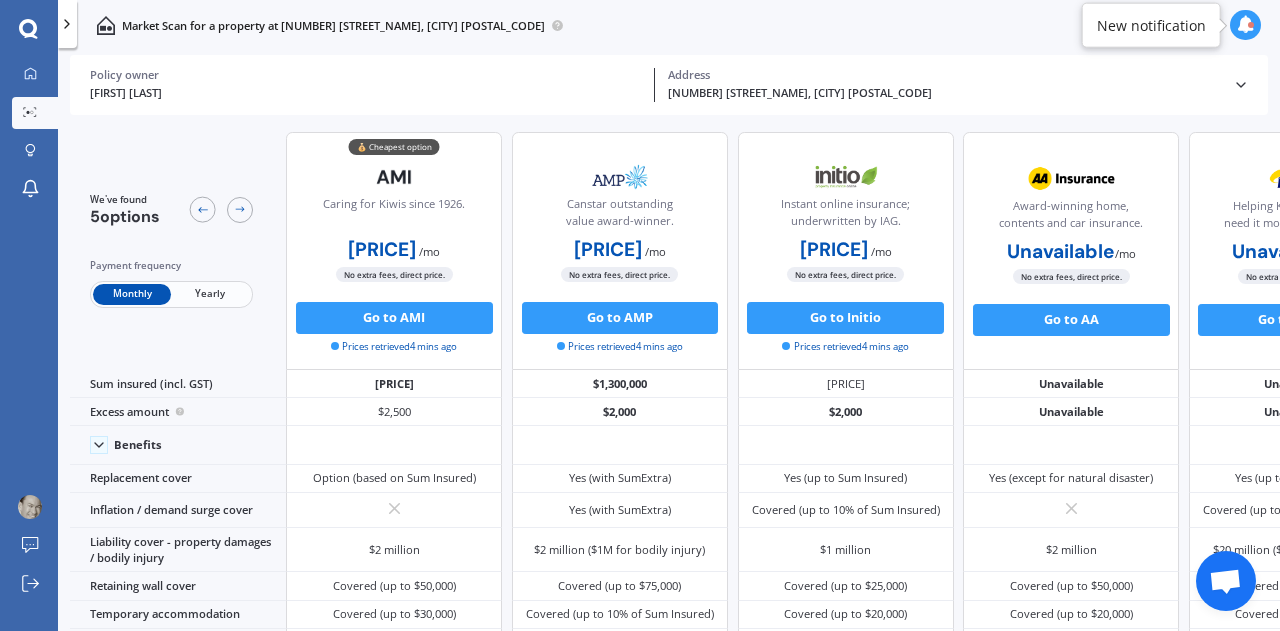 click on "[NUMBER] [STREET_NAME], [CITY] [POSTAL_CODE]" at bounding box center [366, 93] 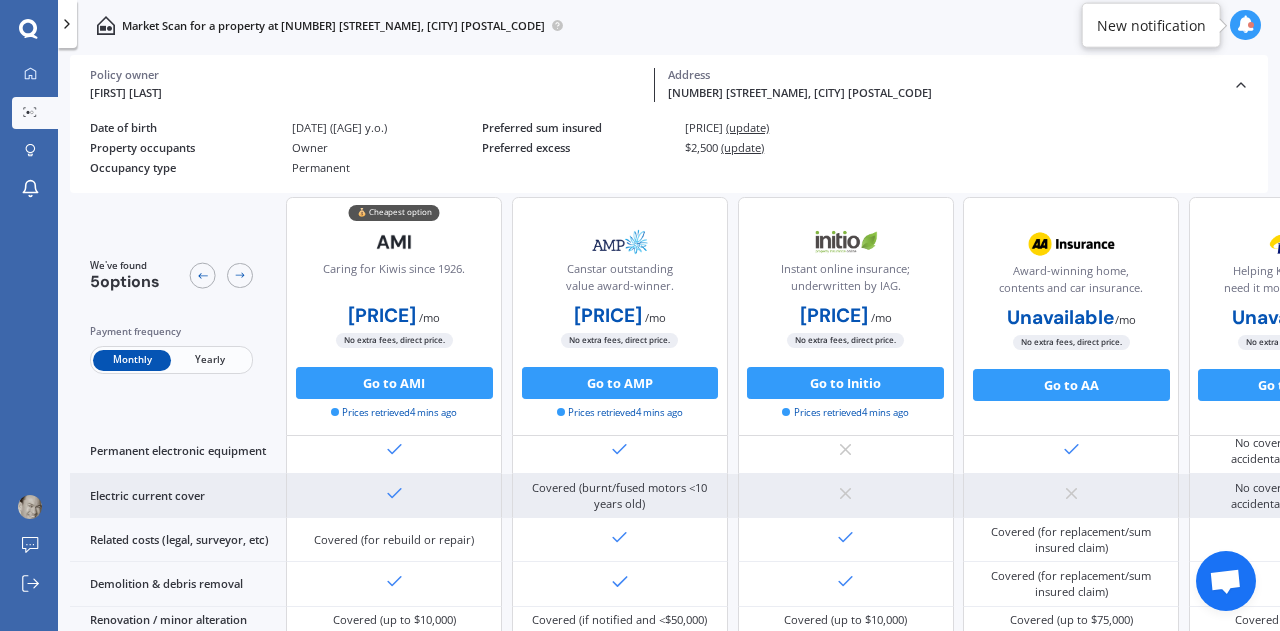 scroll, scrollTop: 994, scrollLeft: 0, axis: vertical 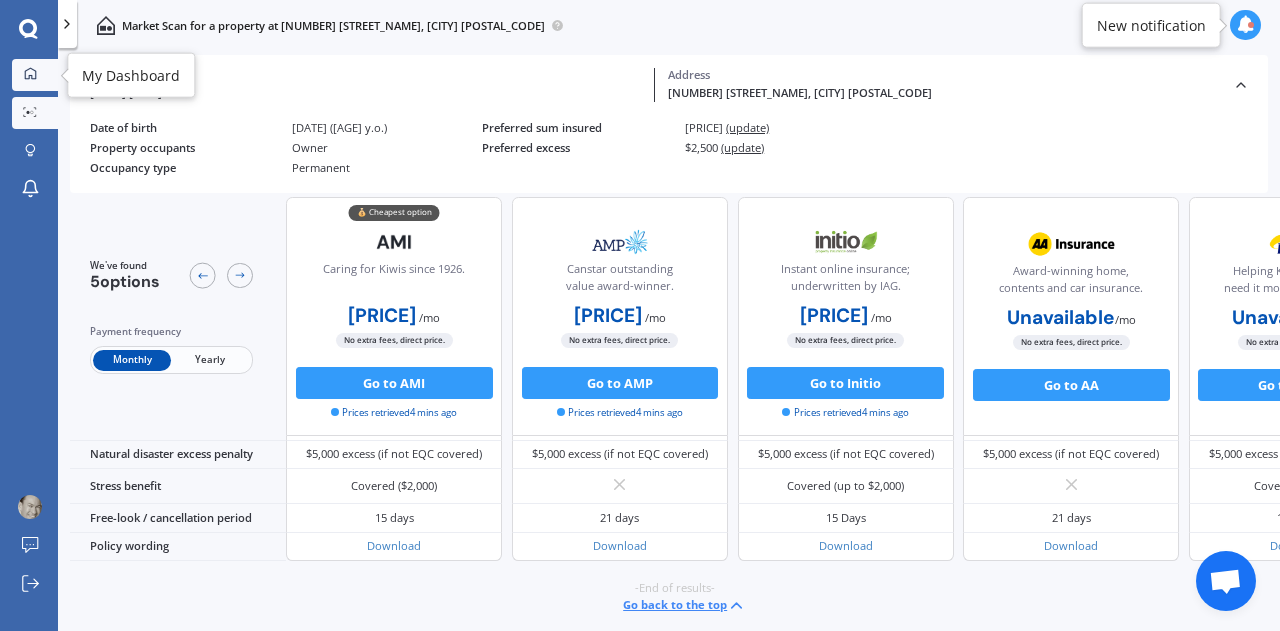 click at bounding box center (30, 73) 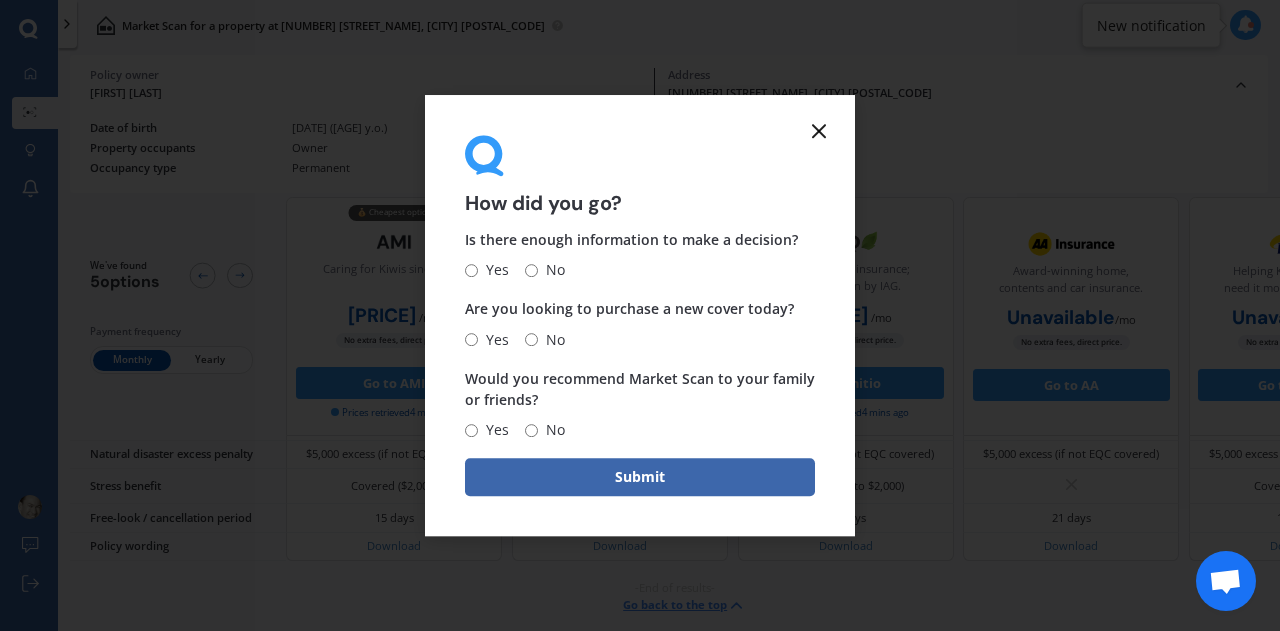 click at bounding box center (819, 131) 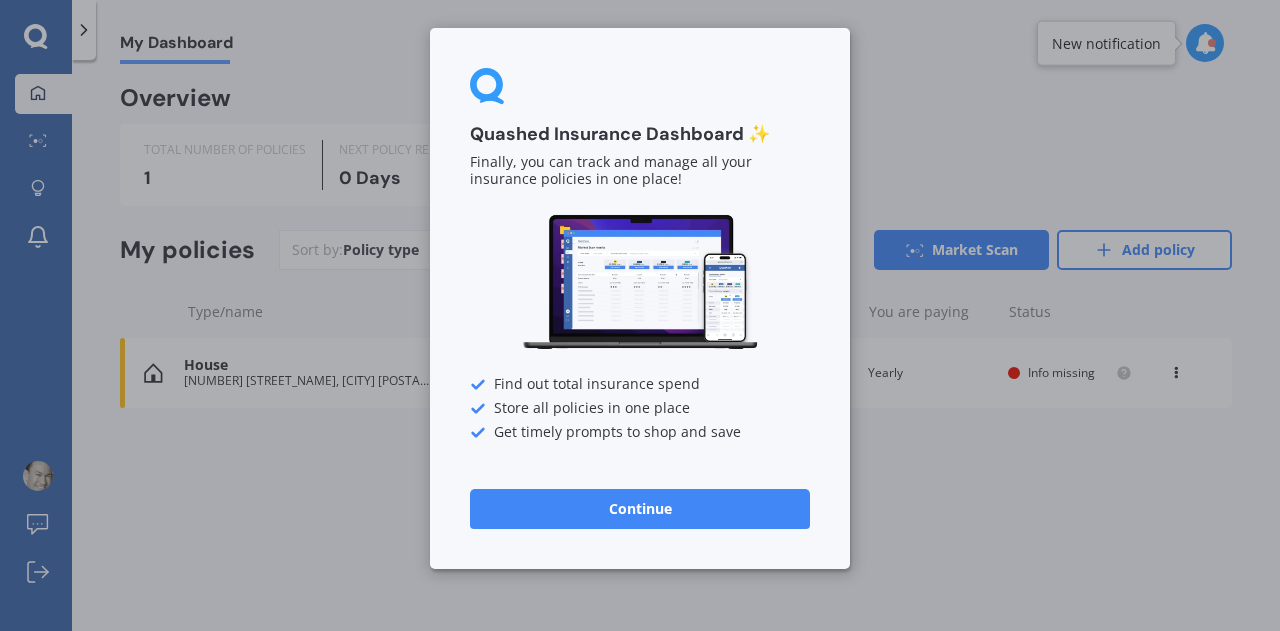 click on "Continue" at bounding box center (640, 509) 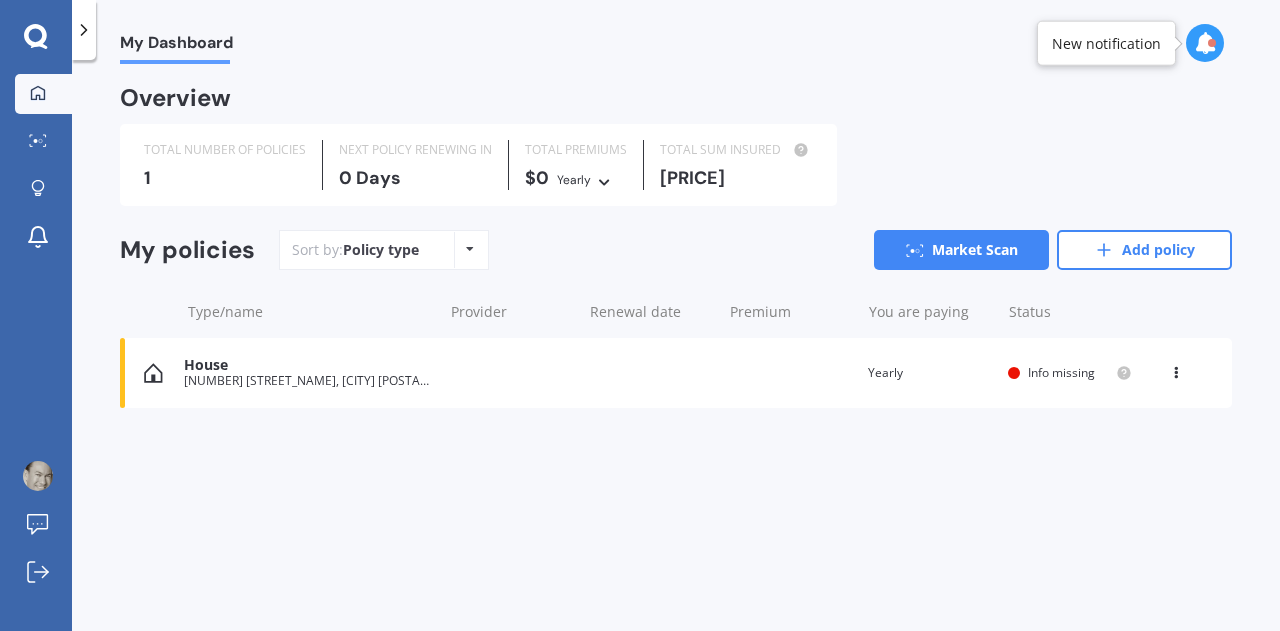 click at bounding box center [470, 249] 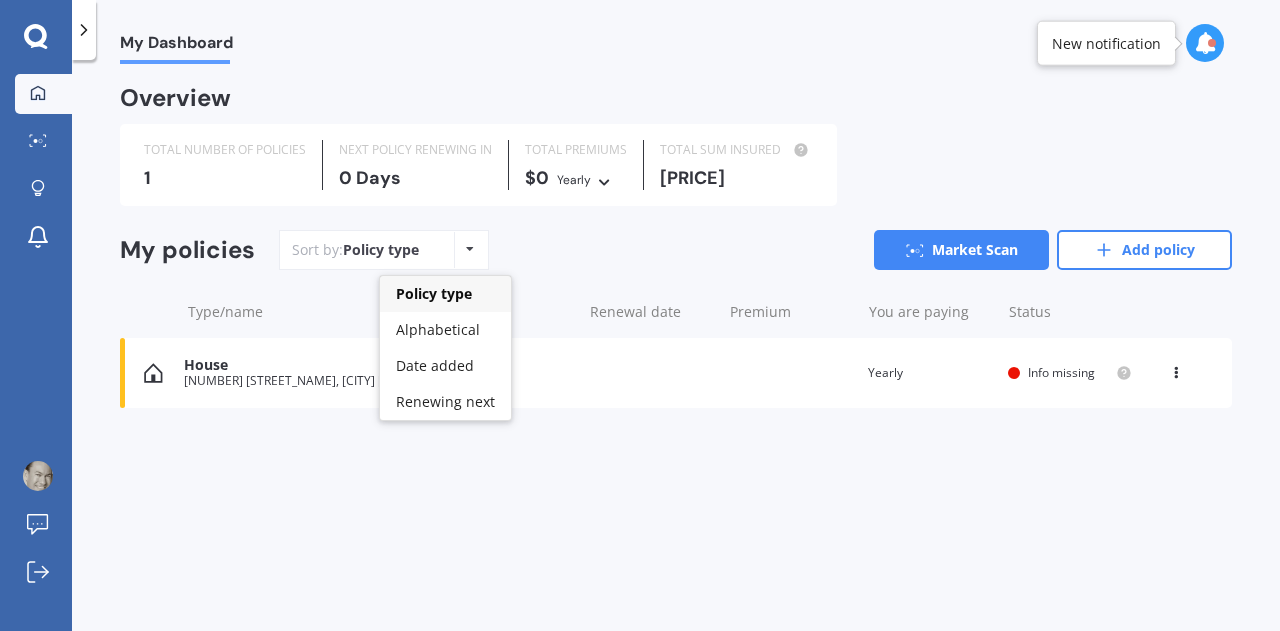 click at bounding box center (470, 249) 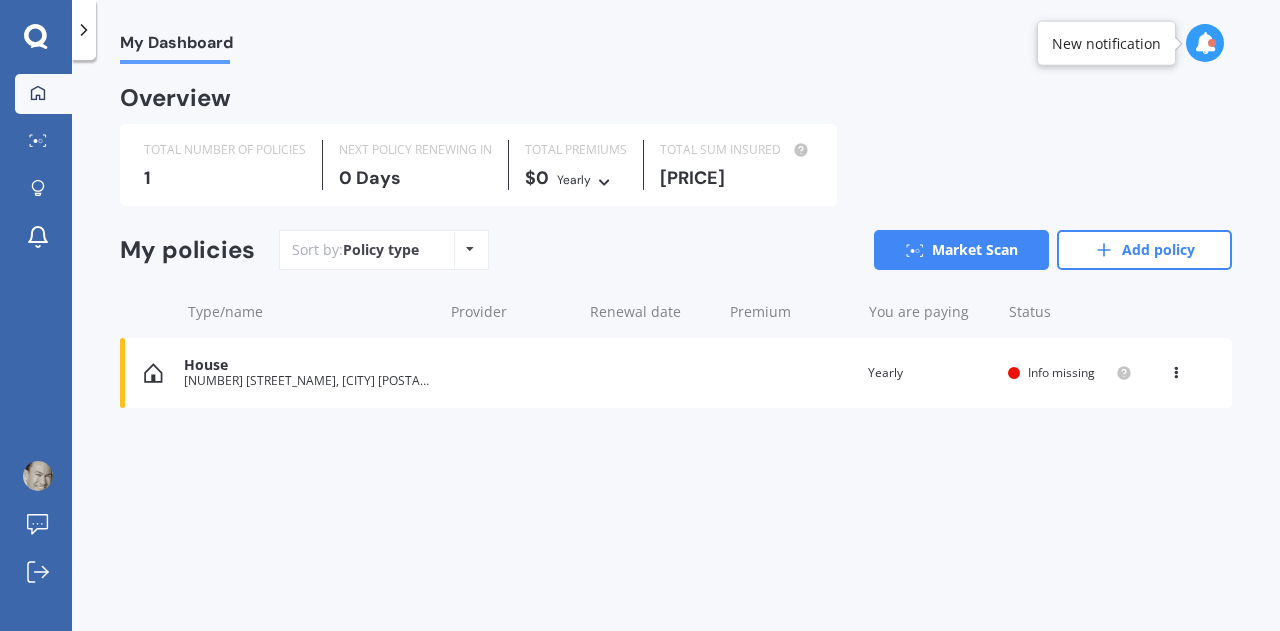click at bounding box center [1176, 369] 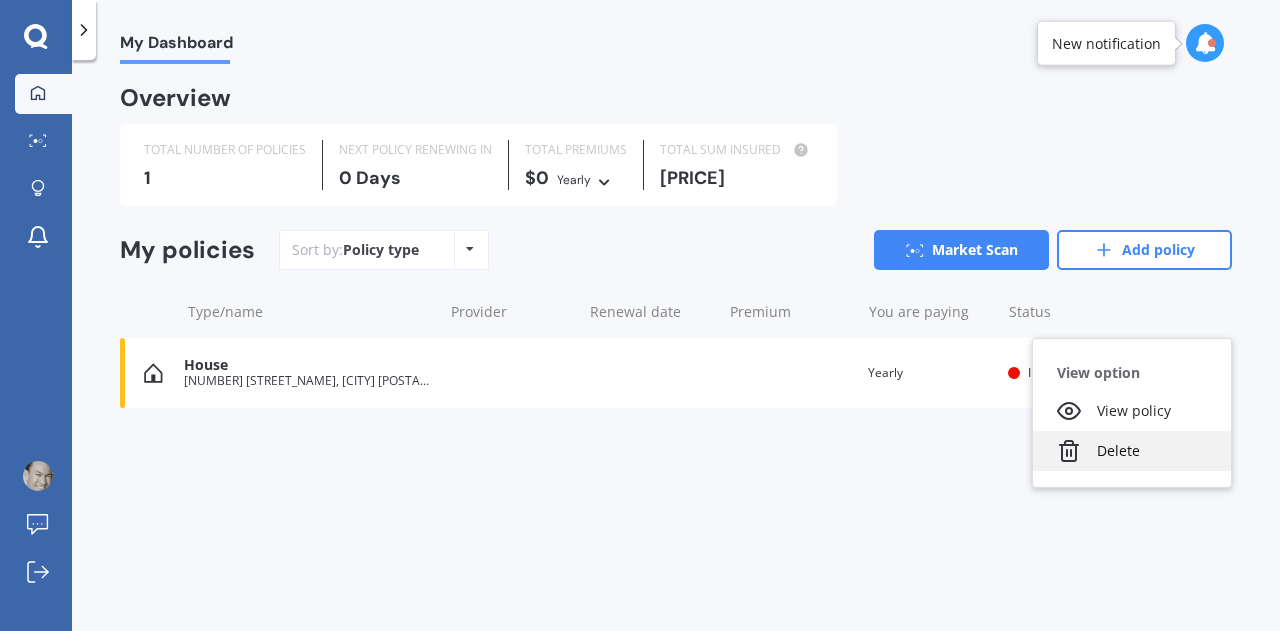 click on "Delete" at bounding box center (1132, 451) 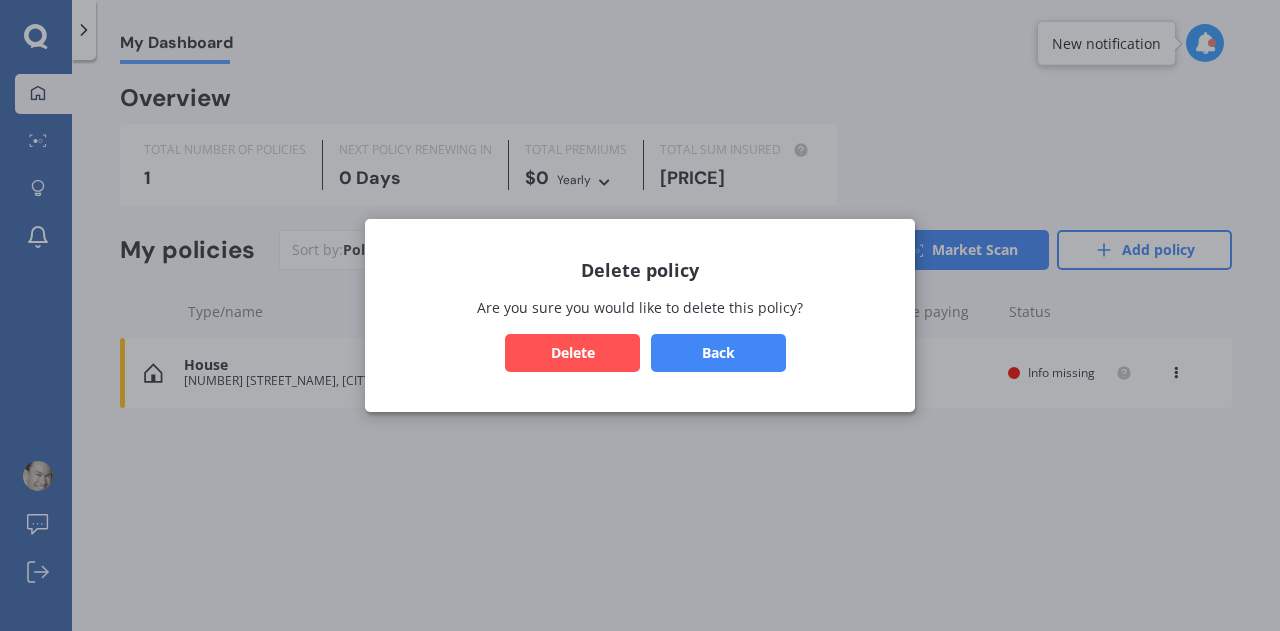 click on "Delete" at bounding box center [572, 353] 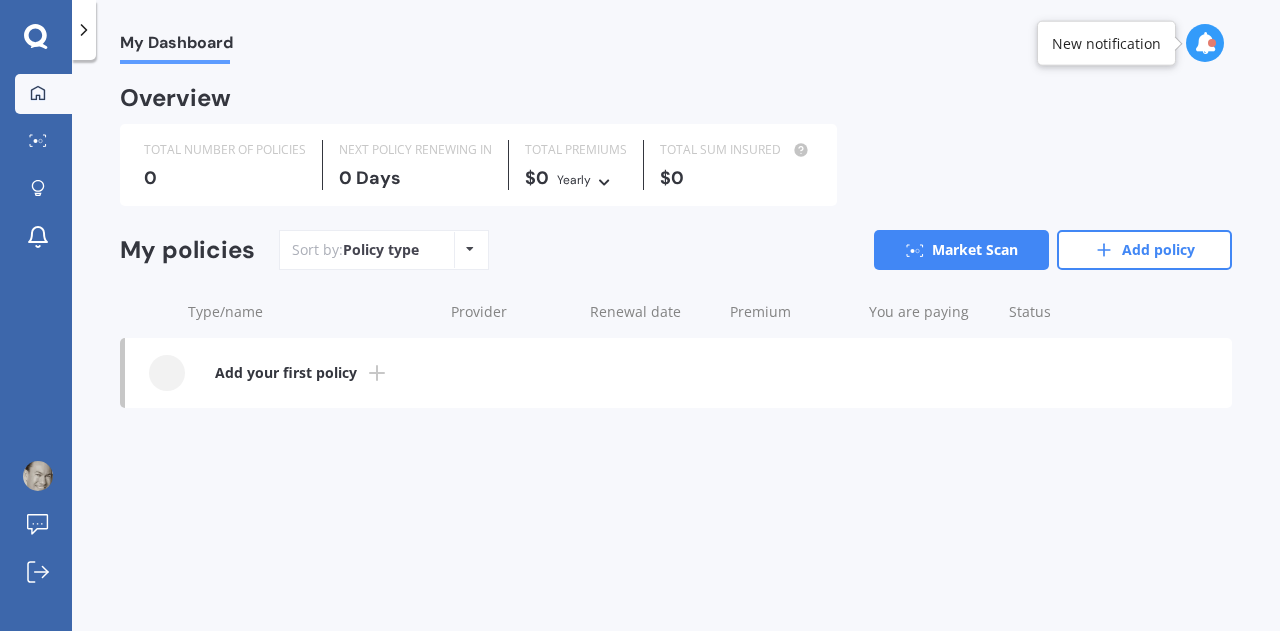 click on "Add your first policy" at bounding box center [286, 373] 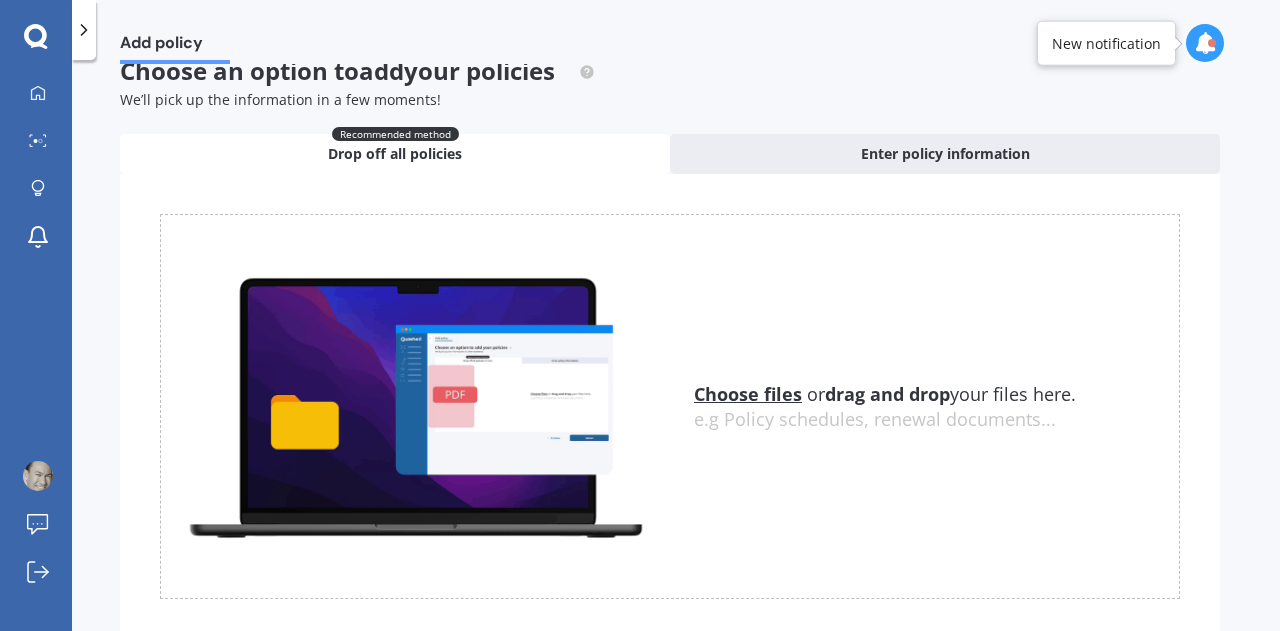 scroll, scrollTop: 0, scrollLeft: 0, axis: both 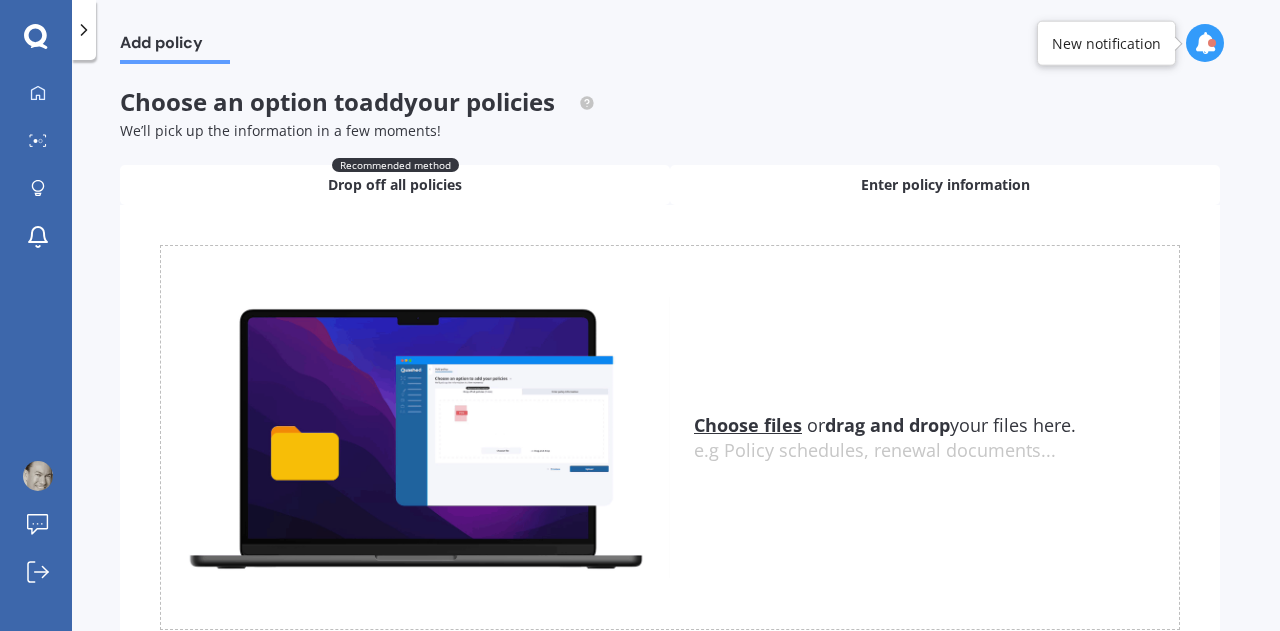click on "Enter policy information" at bounding box center [945, 185] 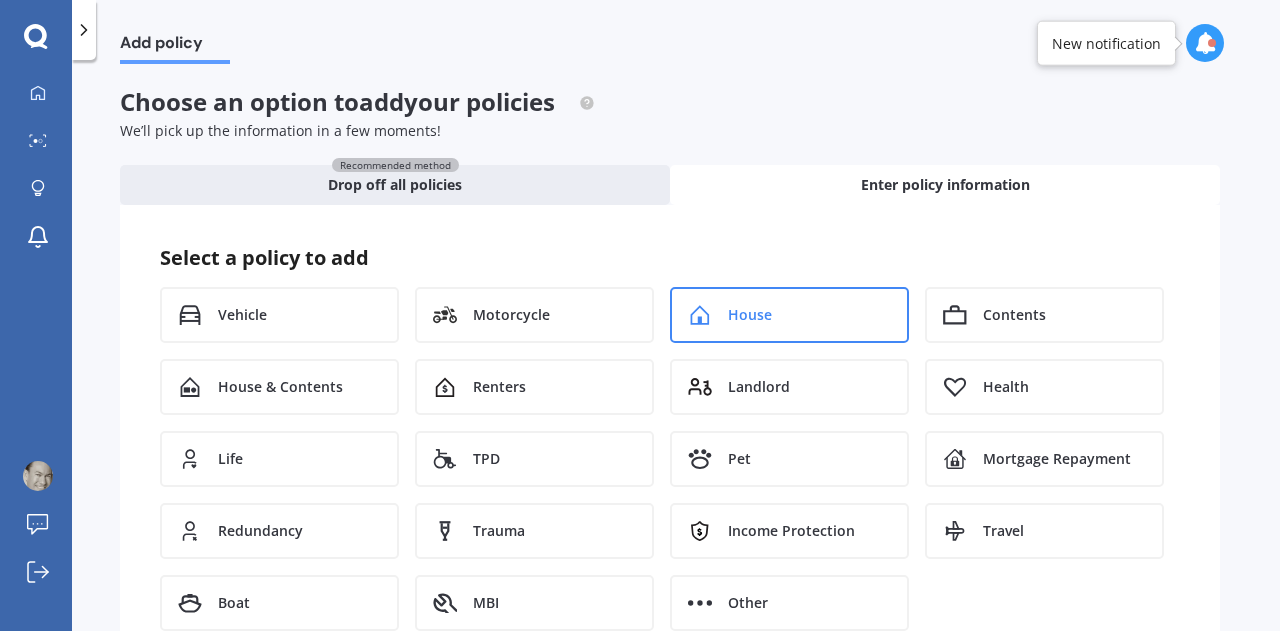 click on "House" at bounding box center (789, 315) 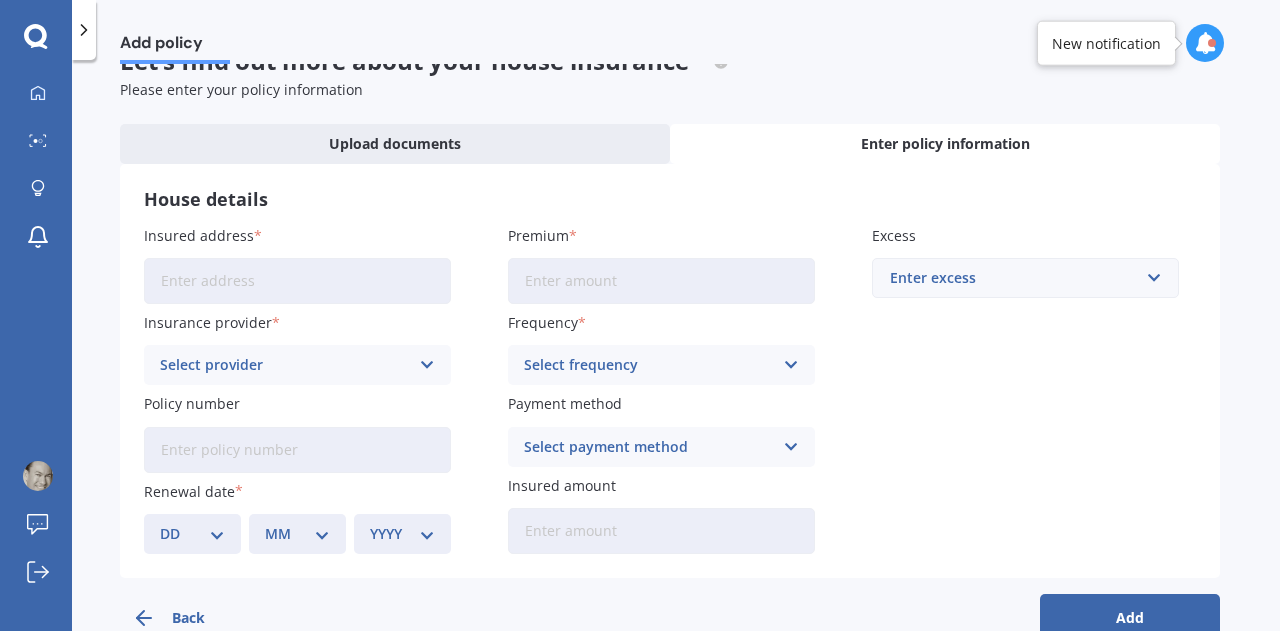 scroll, scrollTop: 0, scrollLeft: 0, axis: both 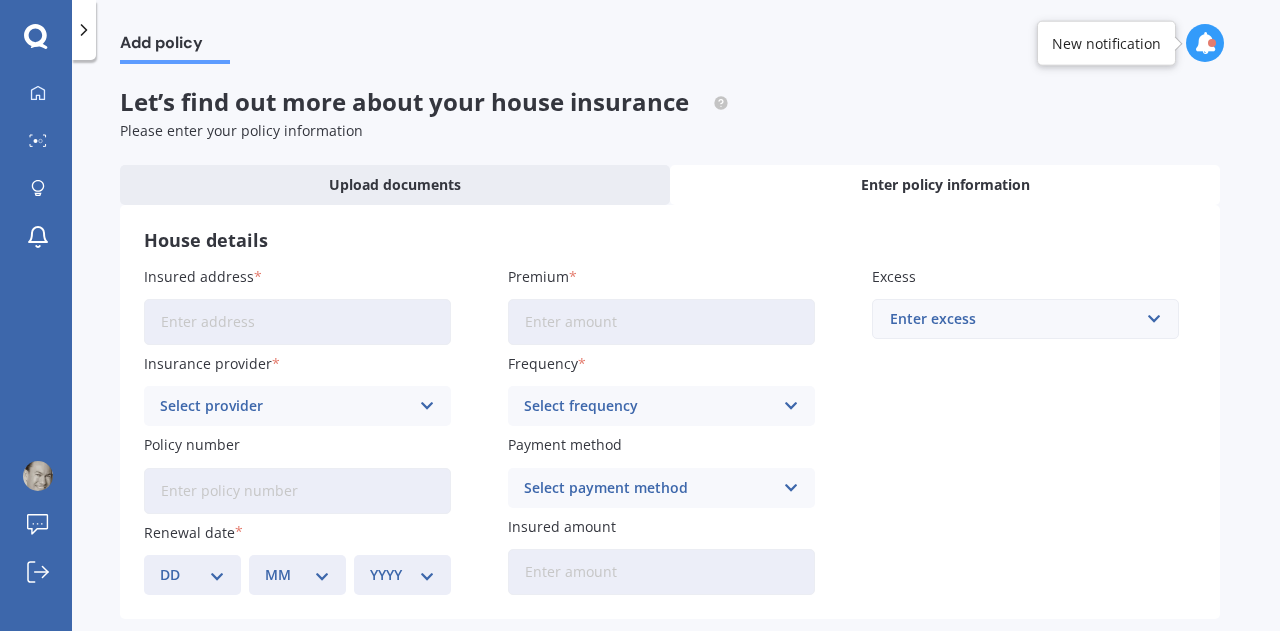 click at bounding box center [36, 37] 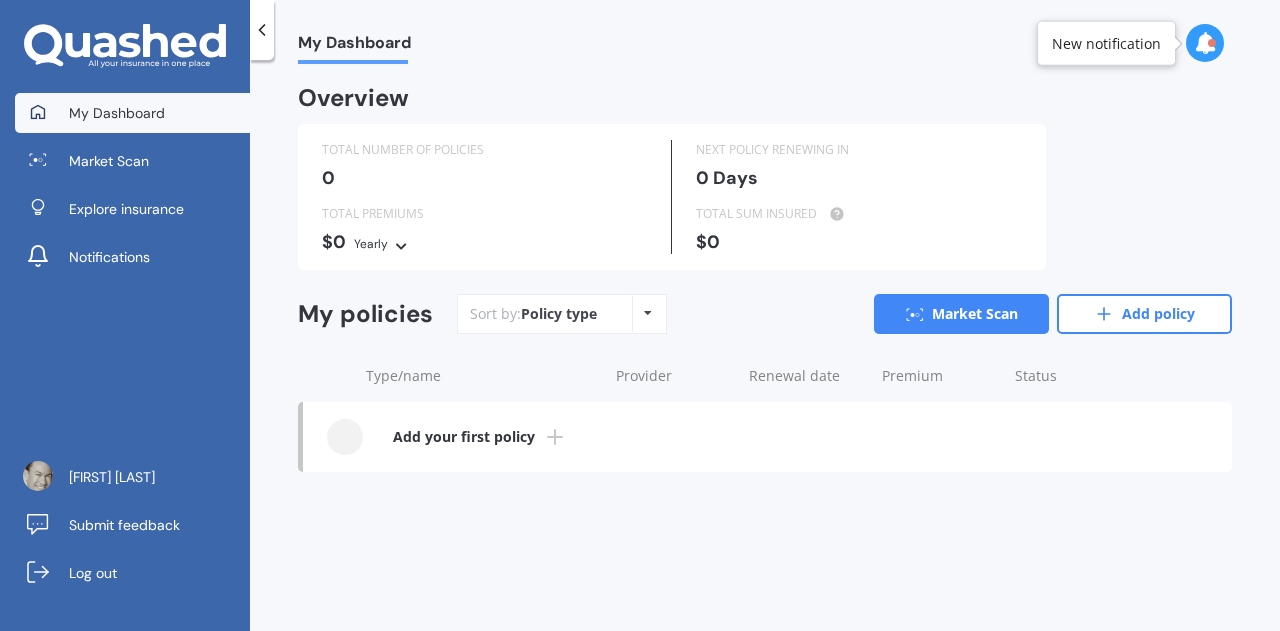scroll, scrollTop: 0, scrollLeft: 0, axis: both 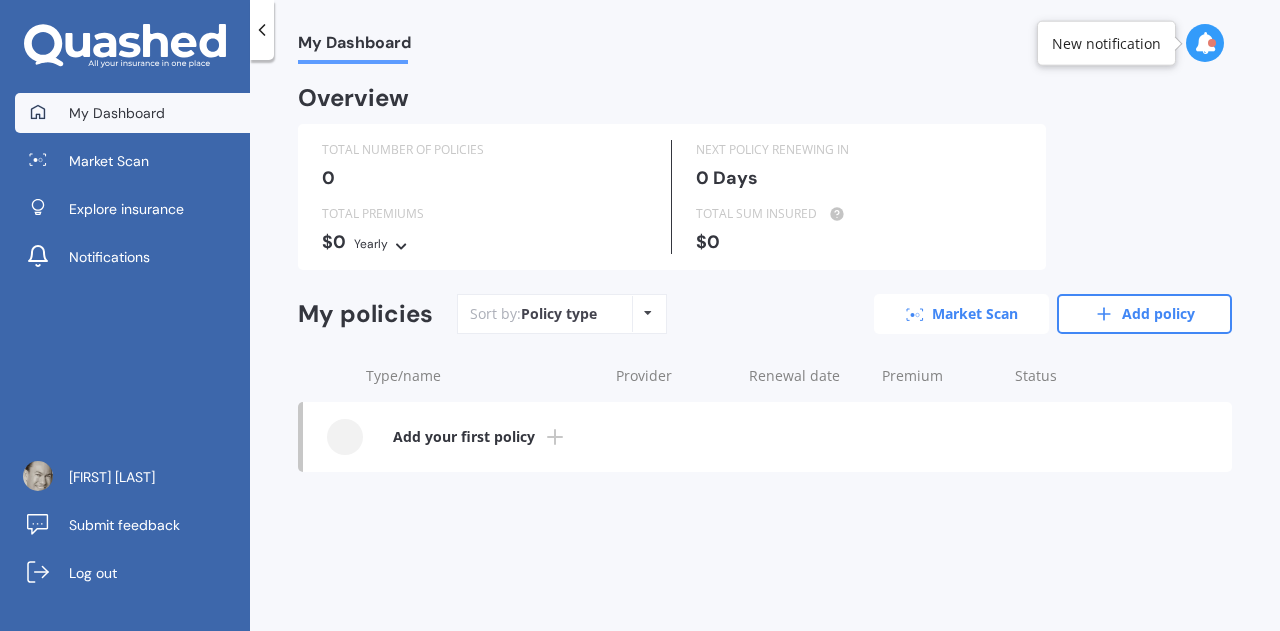 click on "Market Scan" at bounding box center (961, 314) 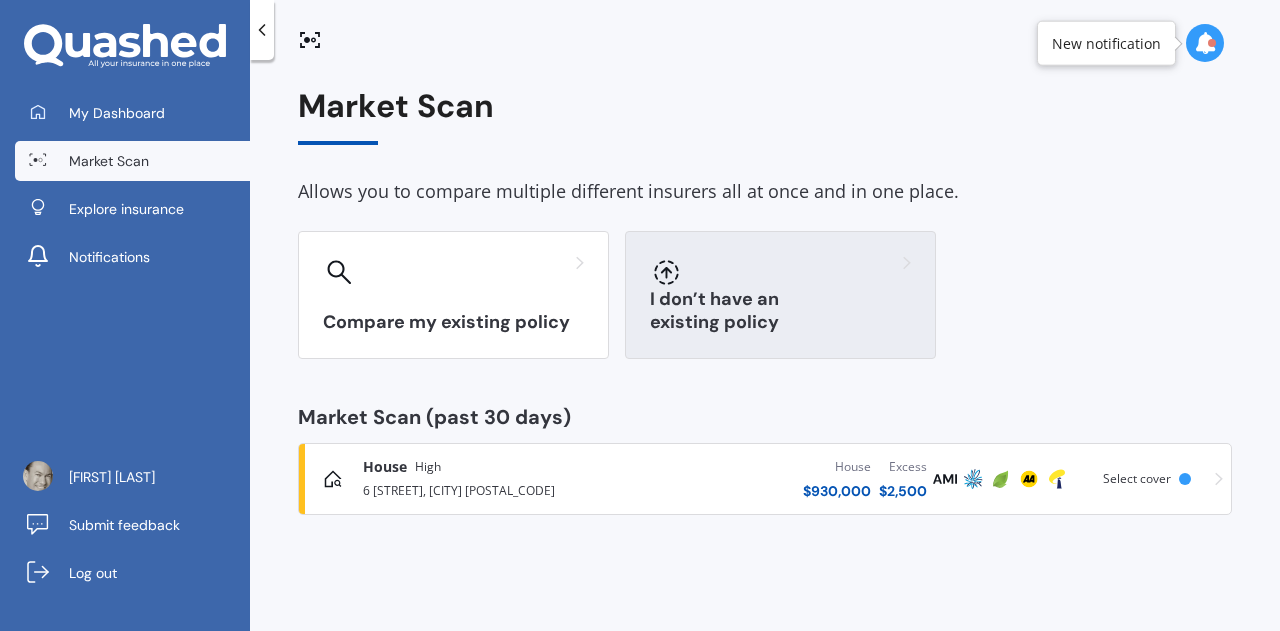 click on "I don’t have an existing policy" at bounding box center [780, 295] 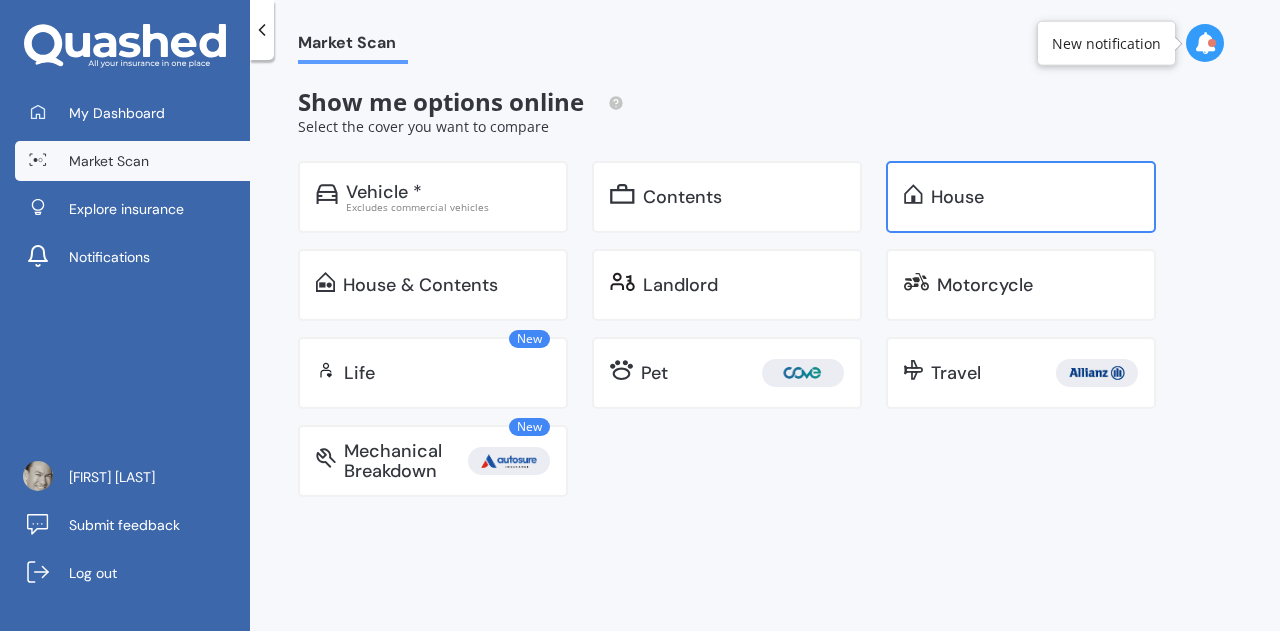 click on "House" at bounding box center (384, 192) 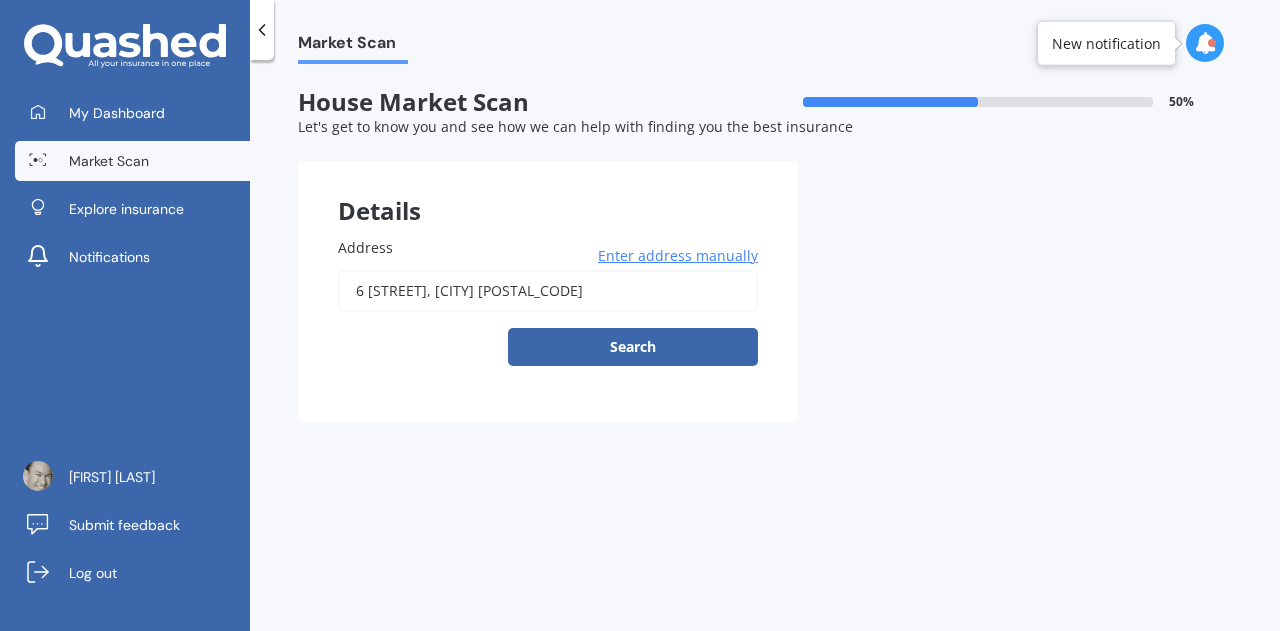 click on "Search" at bounding box center (633, 347) 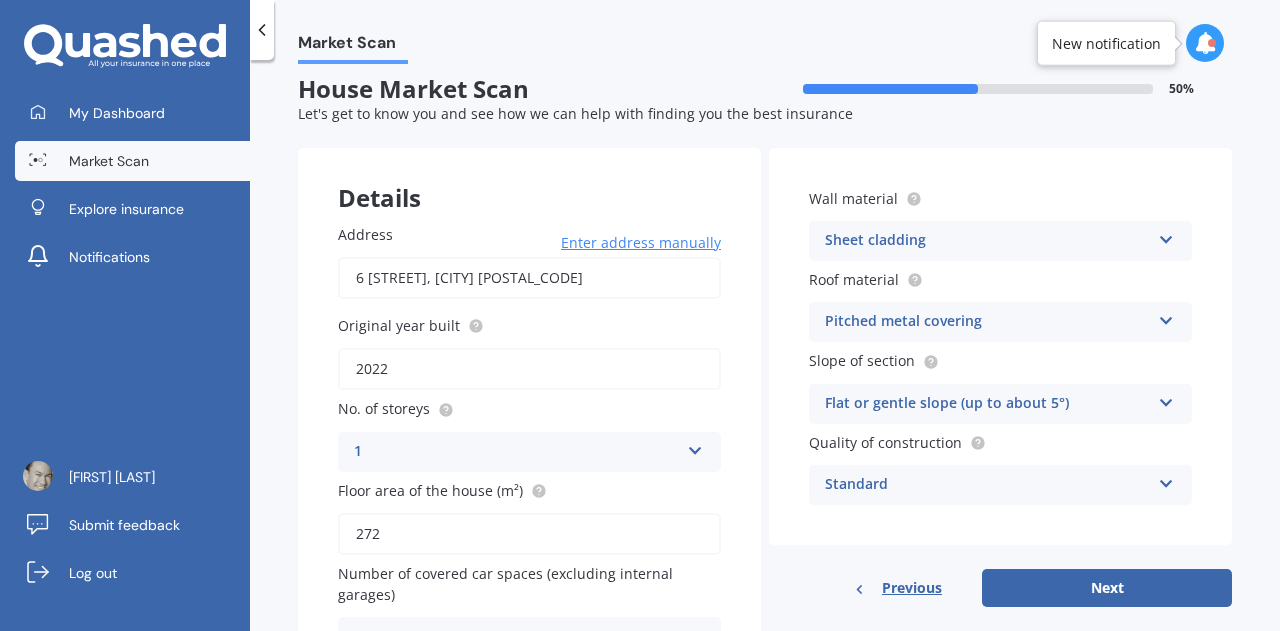 scroll, scrollTop: 0, scrollLeft: 0, axis: both 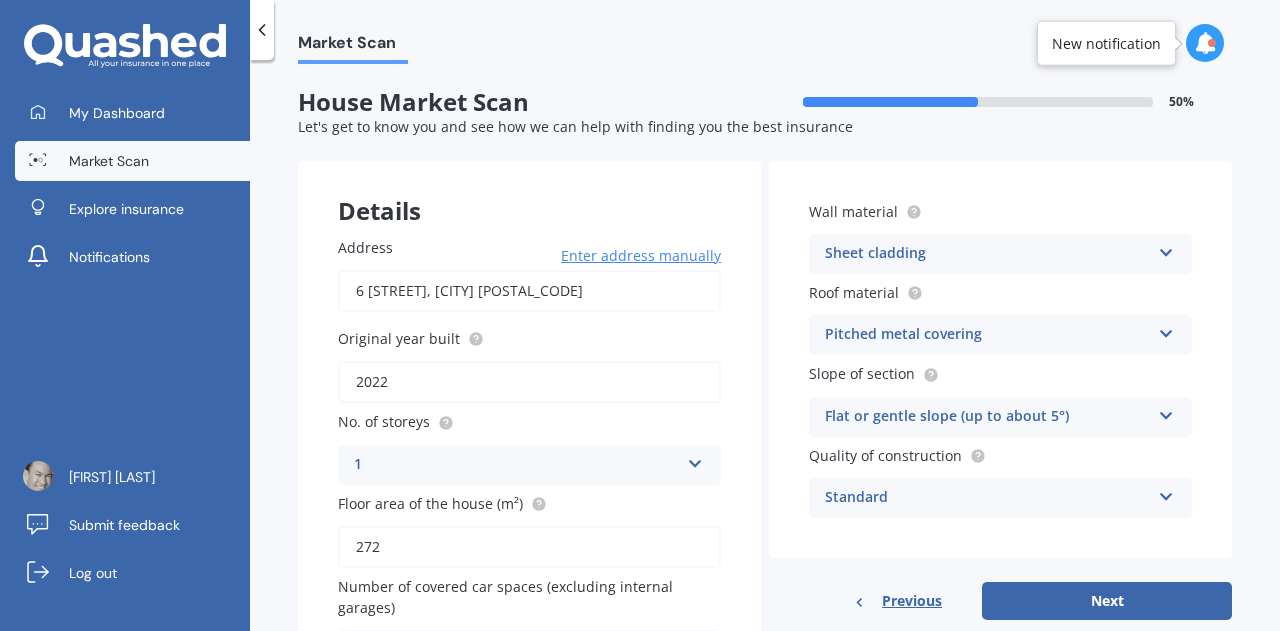 click on "Flat or gentle slope (up to about 5°)" at bounding box center (516, 465) 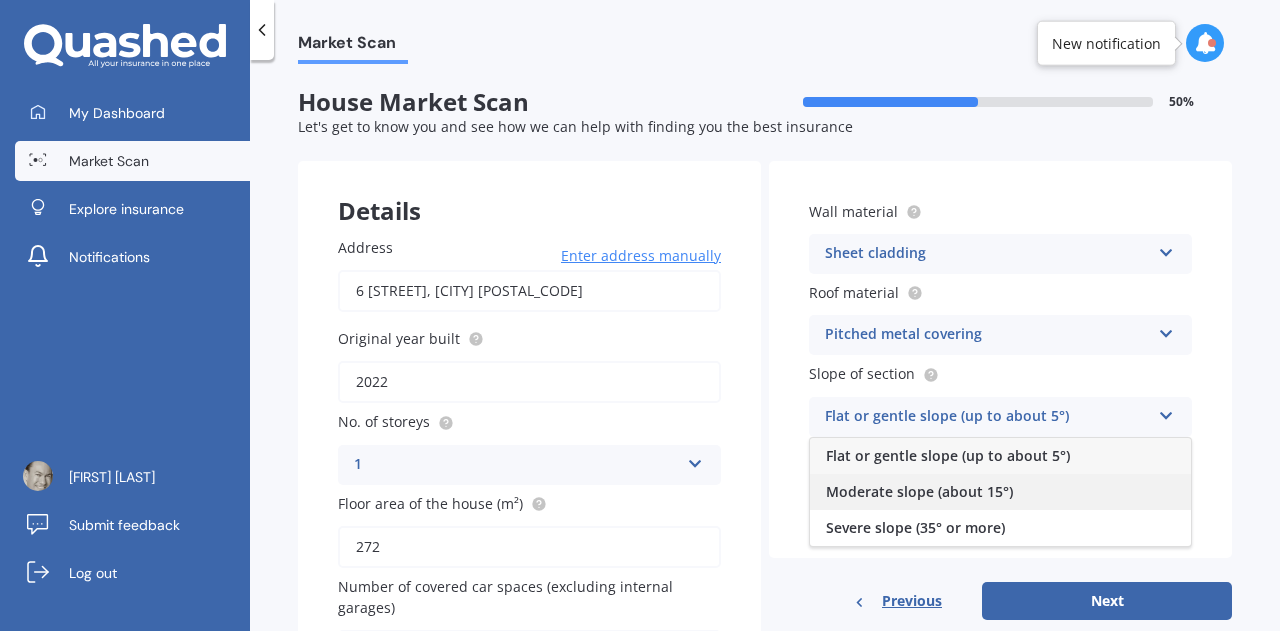 click on "Moderate slope (about 15°)" at bounding box center [948, 455] 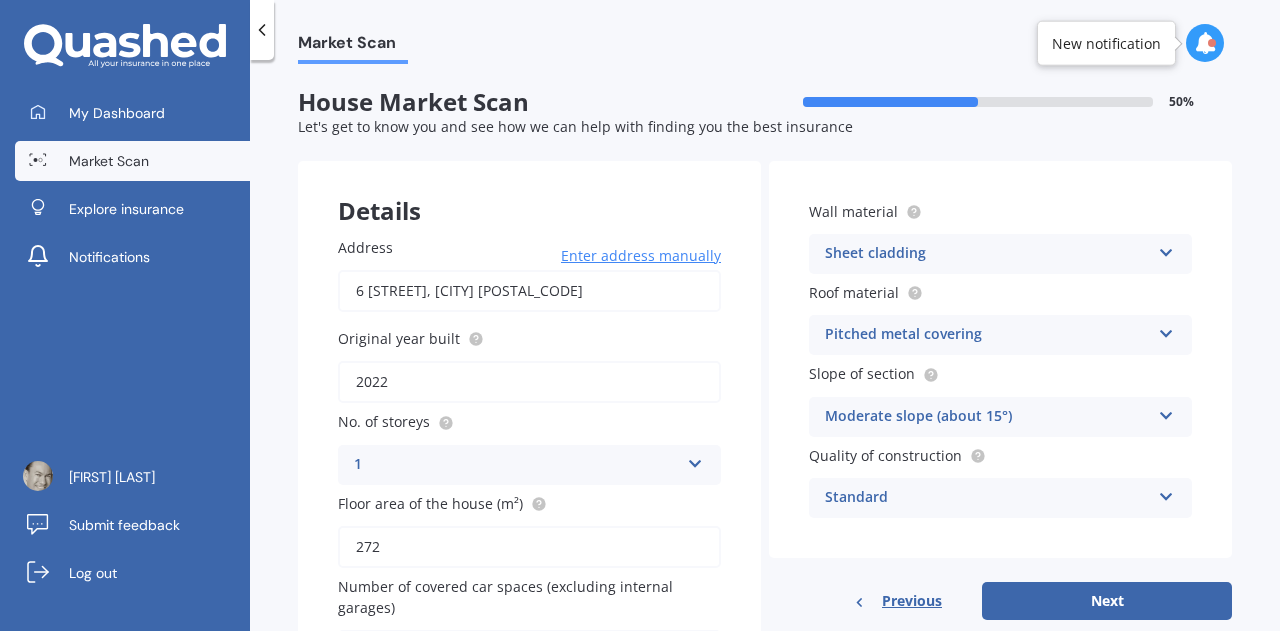 click on "Sheet cladding" at bounding box center (516, 465) 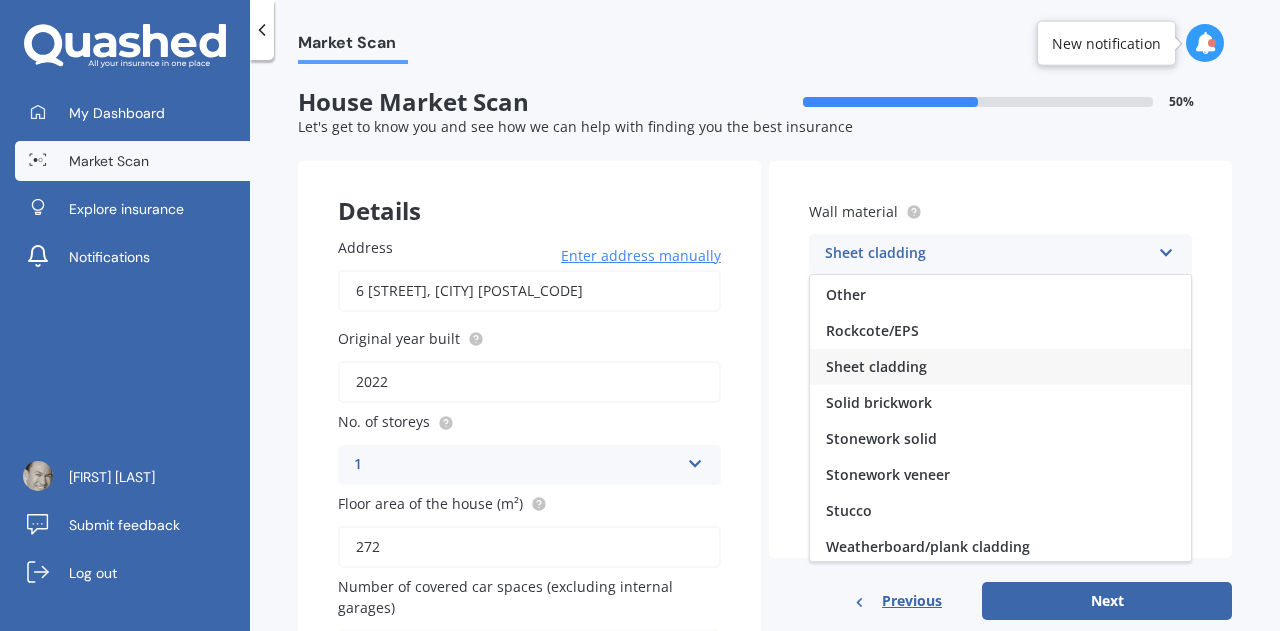 scroll, scrollTop: 181, scrollLeft: 0, axis: vertical 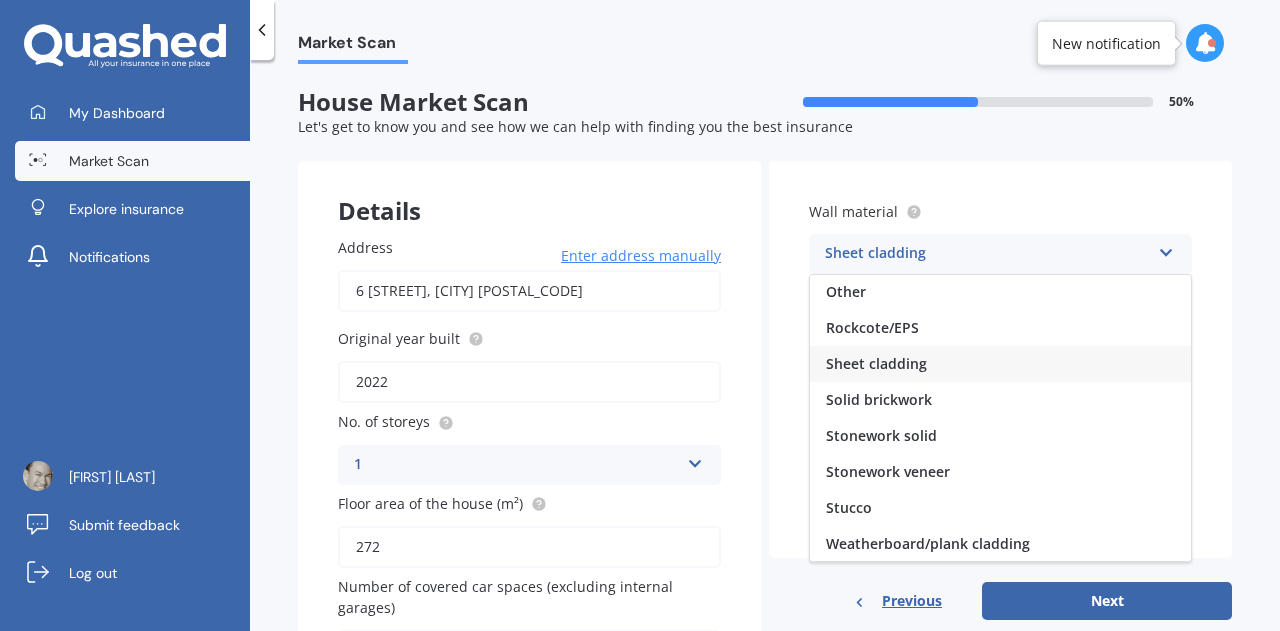click on "Weatherboard/plank cladding" at bounding box center [957, 111] 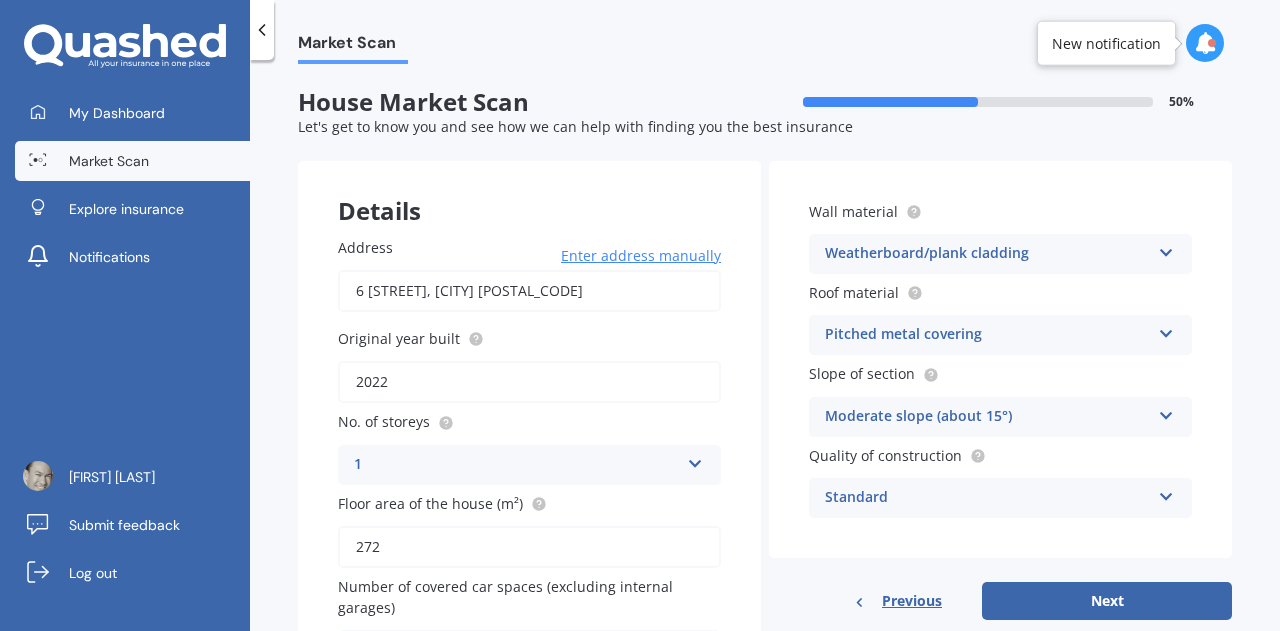 click on "Pitched metal covering" at bounding box center [516, 465] 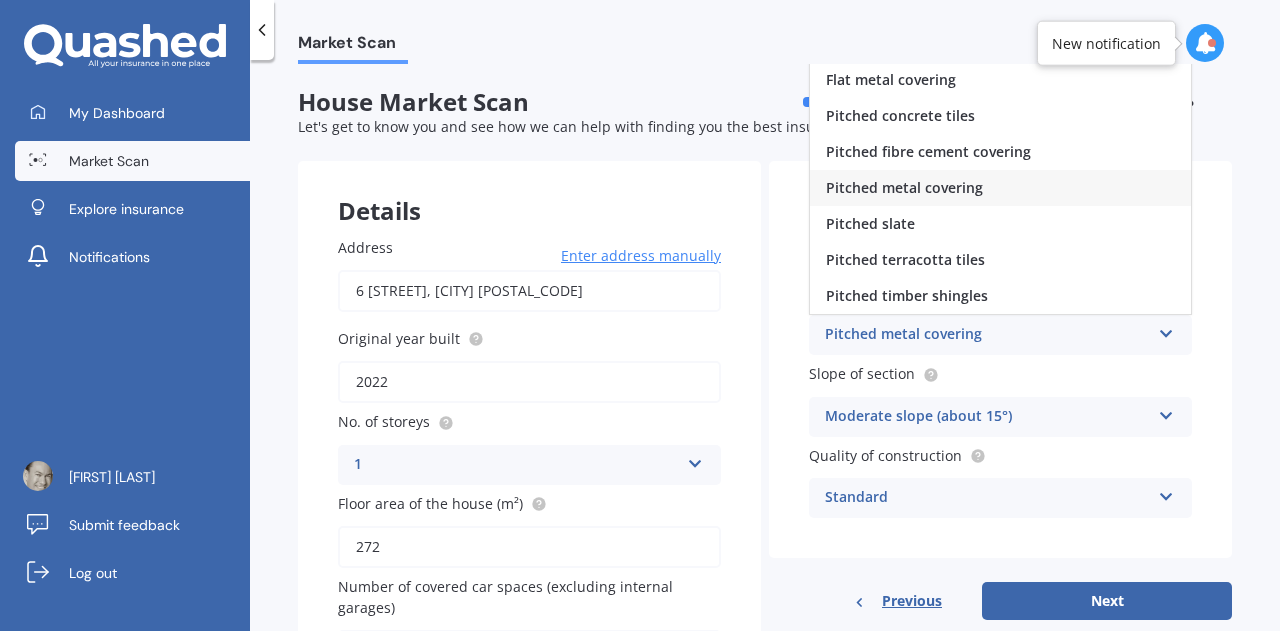 scroll, scrollTop: 32, scrollLeft: 0, axis: vertical 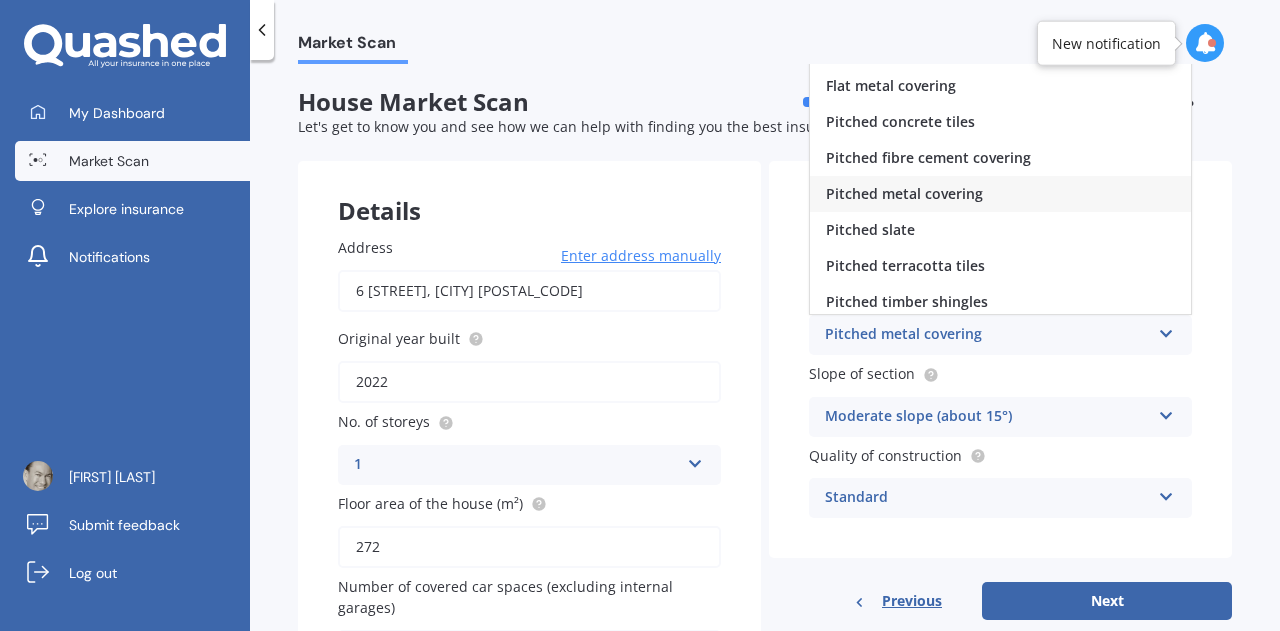 click on "Pitched metal covering" at bounding box center [904, 193] 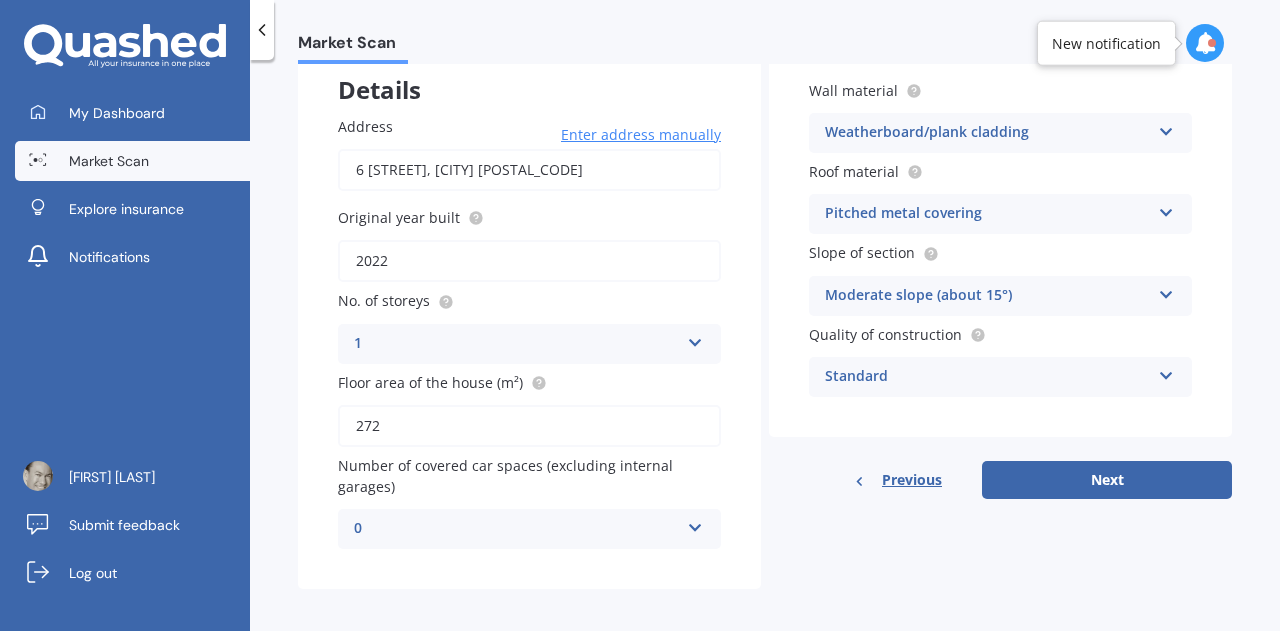 scroll, scrollTop: 132, scrollLeft: 0, axis: vertical 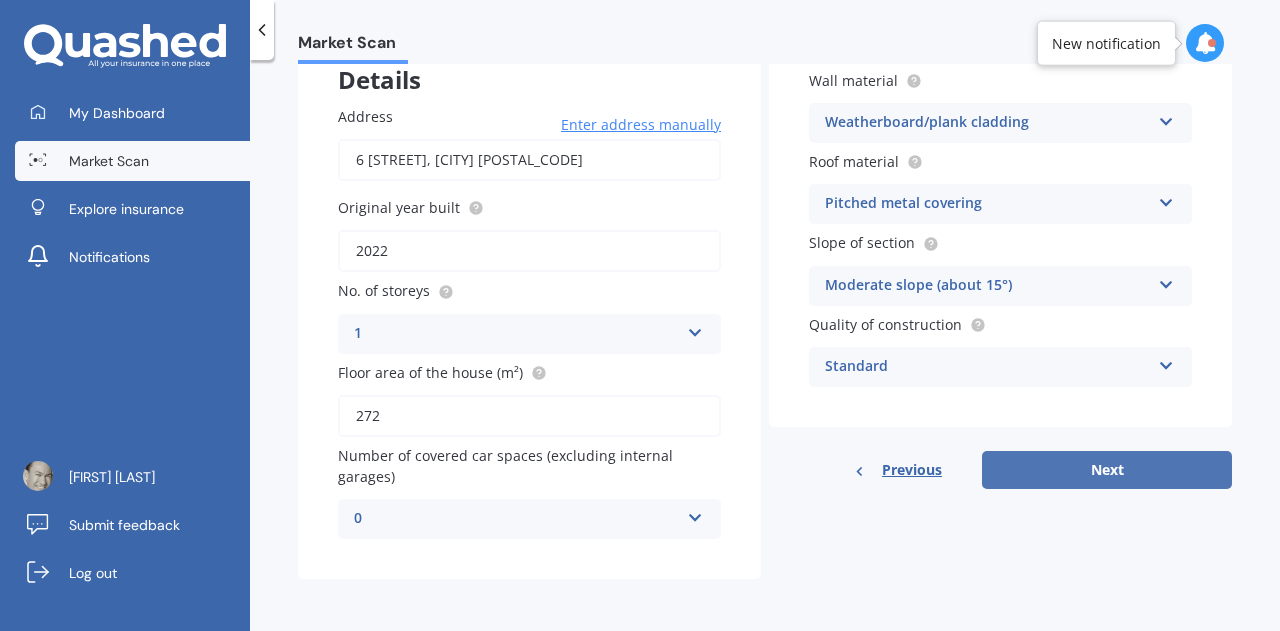 click on "Next" at bounding box center [1107, 470] 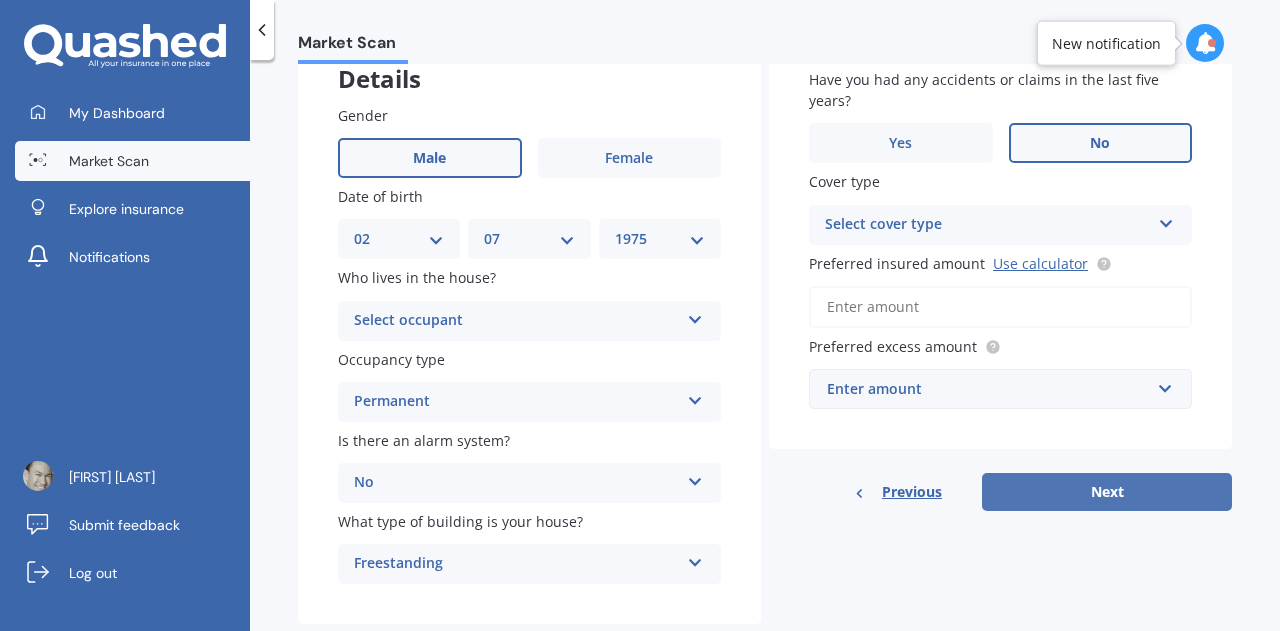 scroll, scrollTop: 0, scrollLeft: 0, axis: both 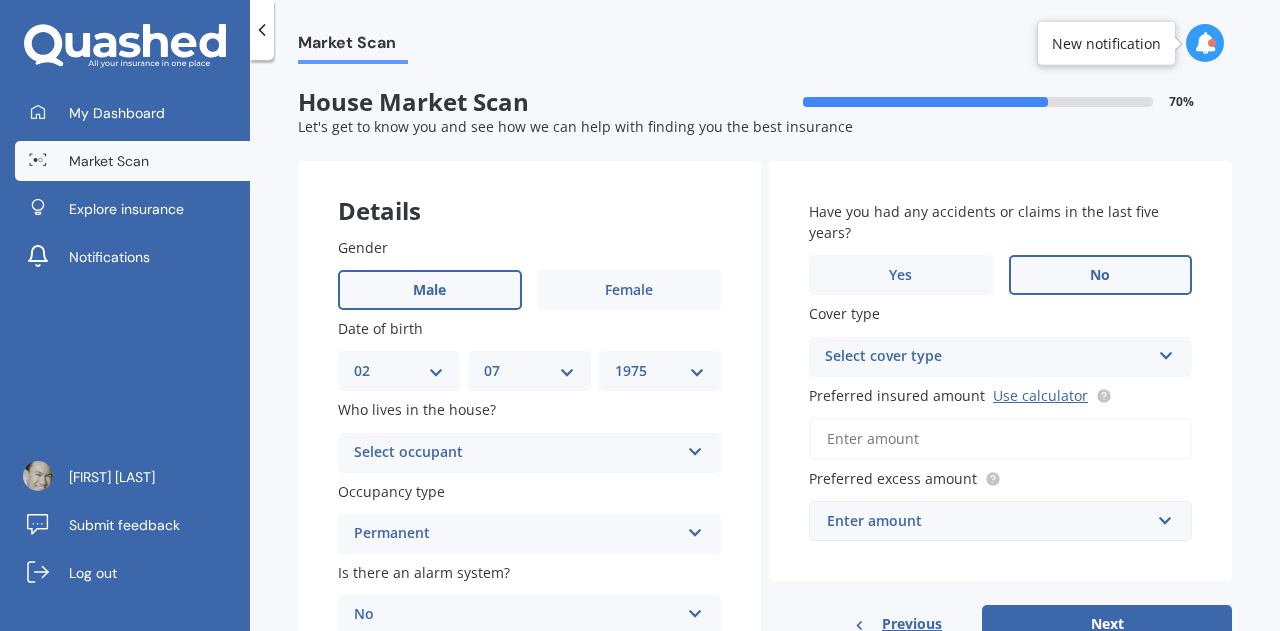 click on "Select occupant" at bounding box center [516, 453] 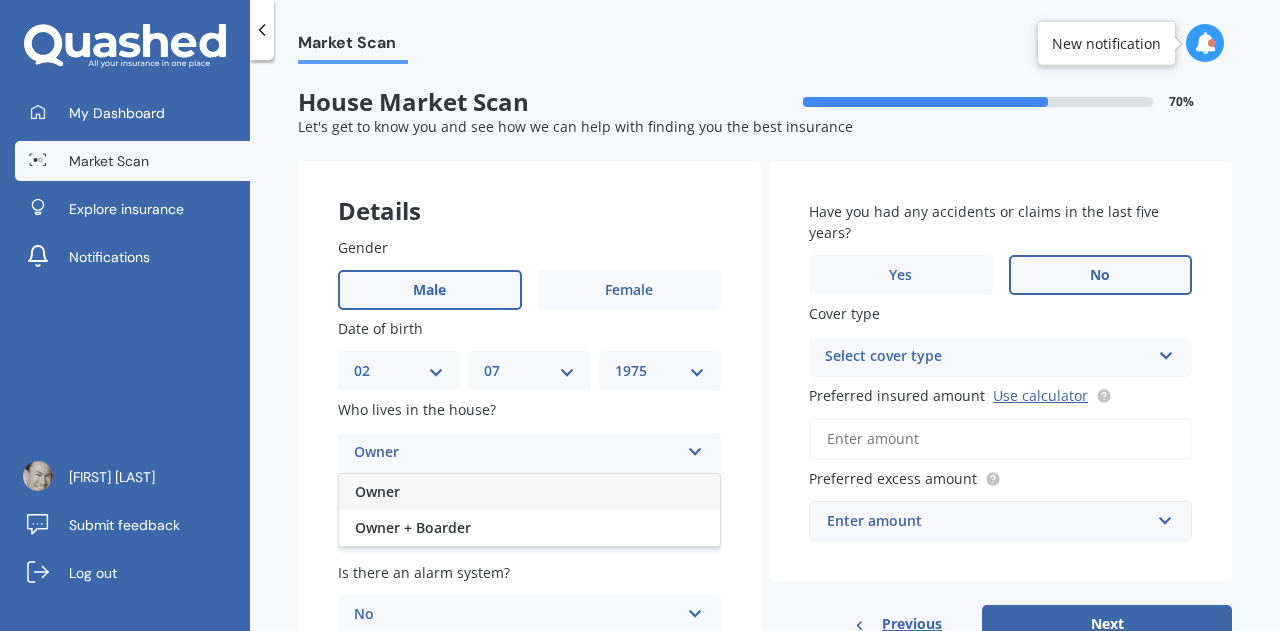 click on "Owner" at bounding box center [529, 492] 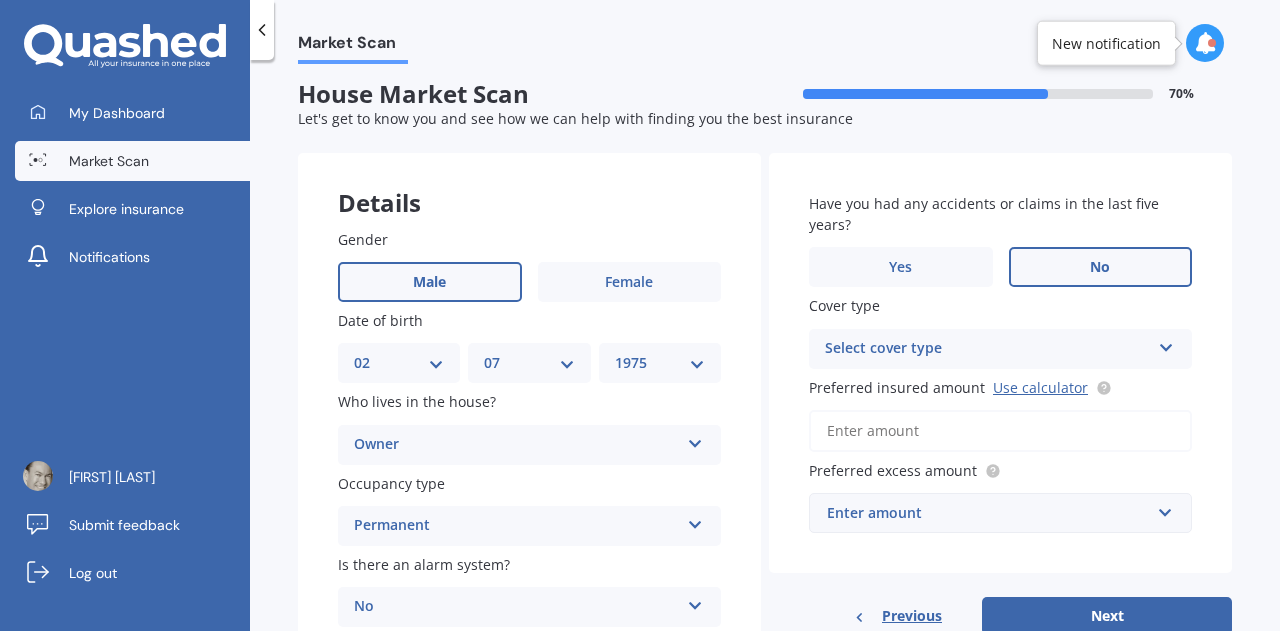 scroll, scrollTop: 0, scrollLeft: 0, axis: both 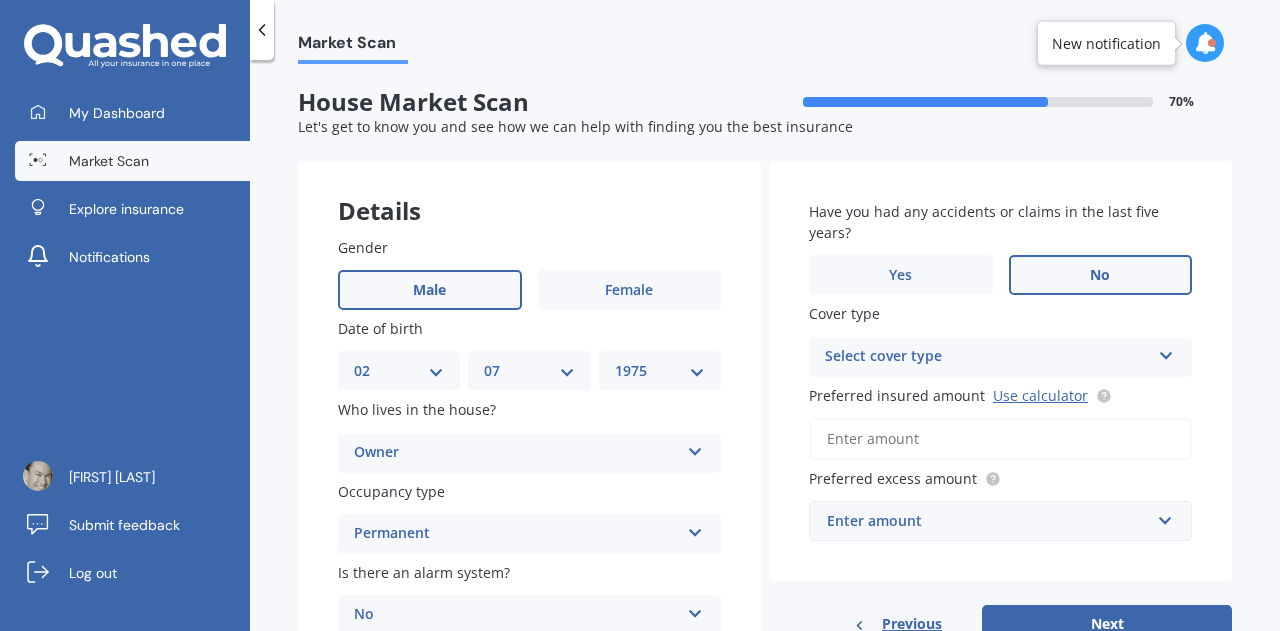 click on "Select cover type" at bounding box center (987, 357) 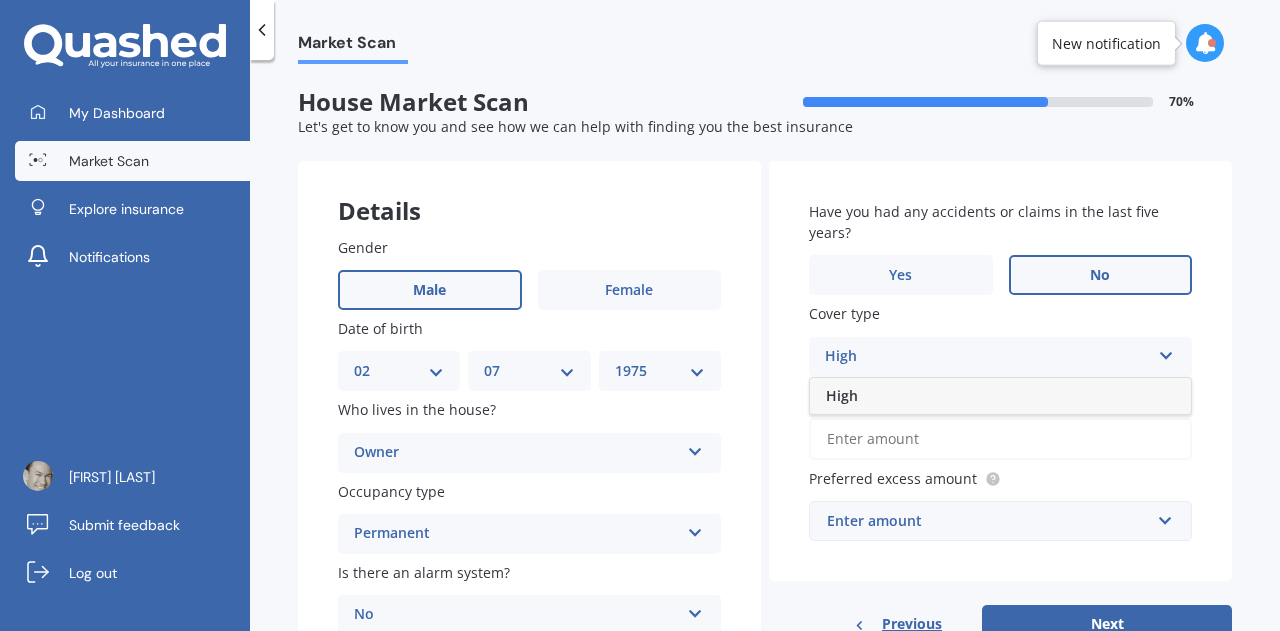 click on "High" at bounding box center (1000, 396) 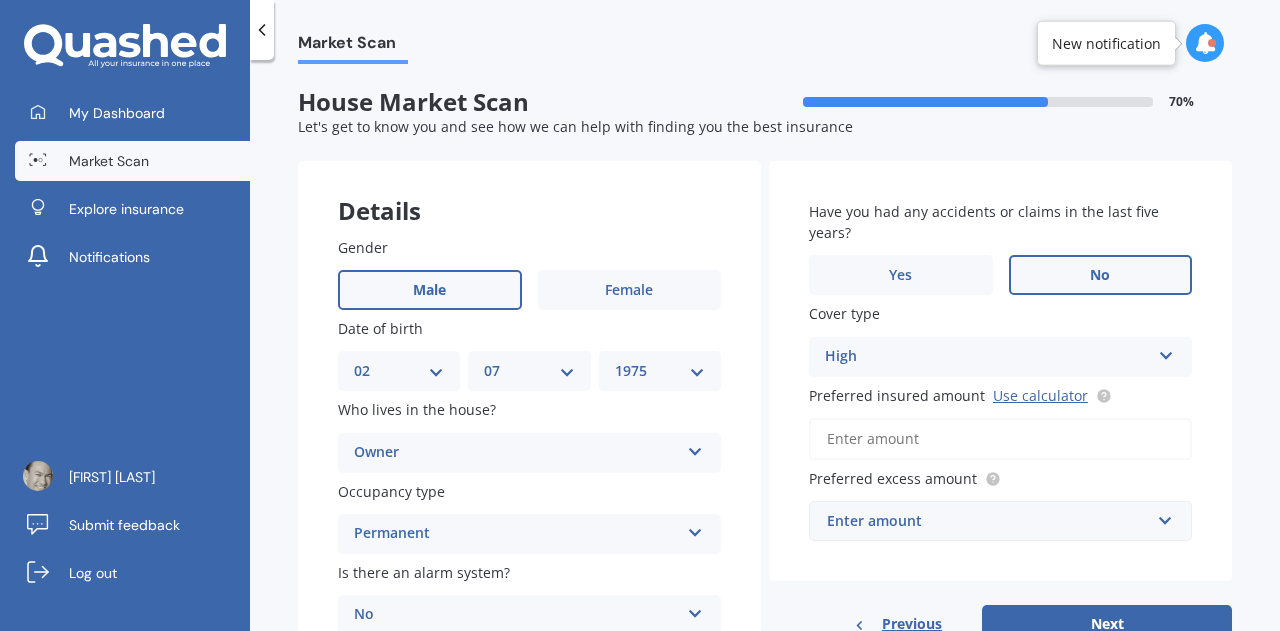 click on "Preferred insured amount Use calculator" at bounding box center (1000, 439) 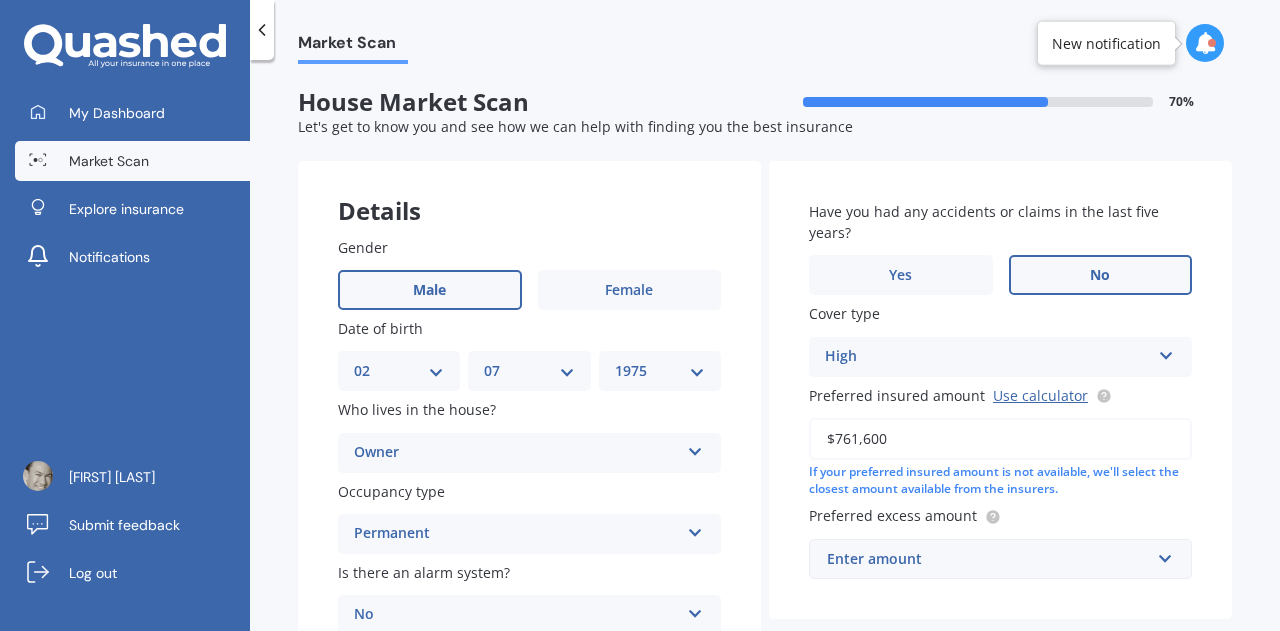 scroll, scrollTop: 100, scrollLeft: 0, axis: vertical 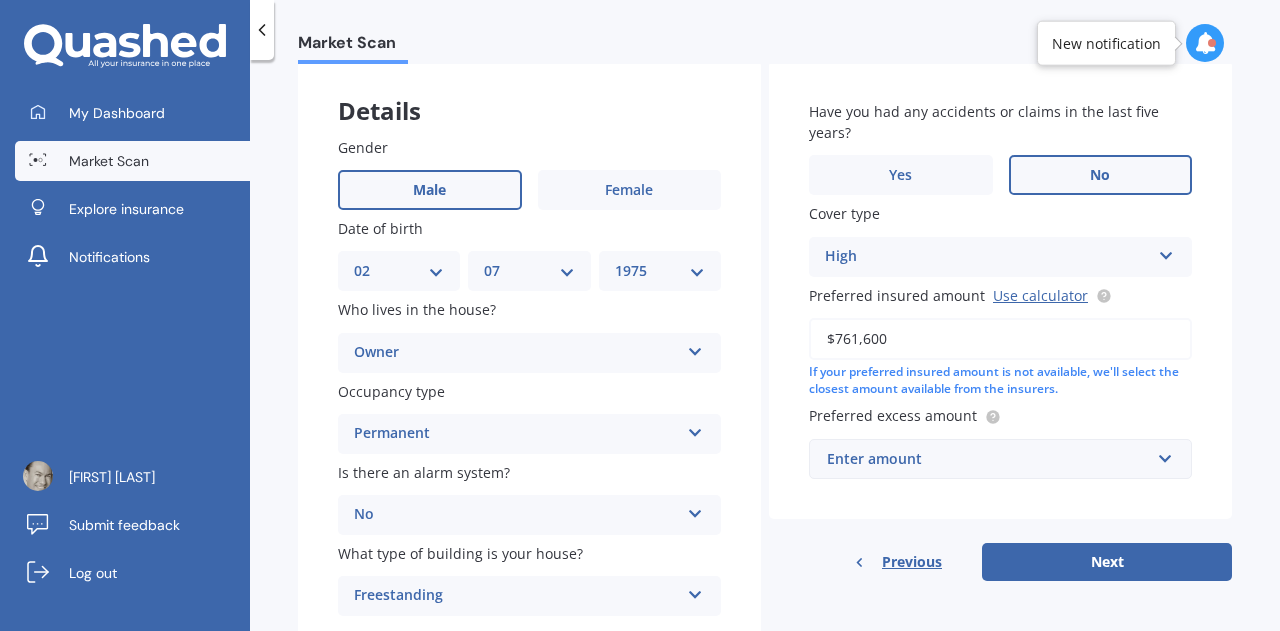 type on "[PRICE]" 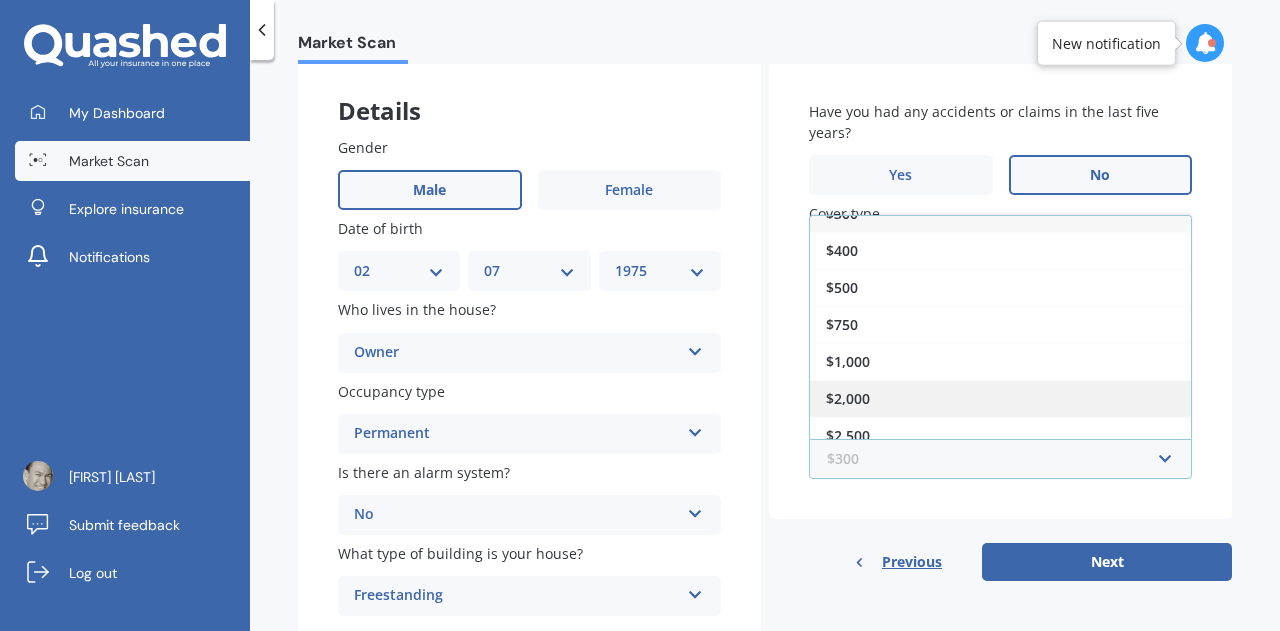 scroll, scrollTop: 32, scrollLeft: 0, axis: vertical 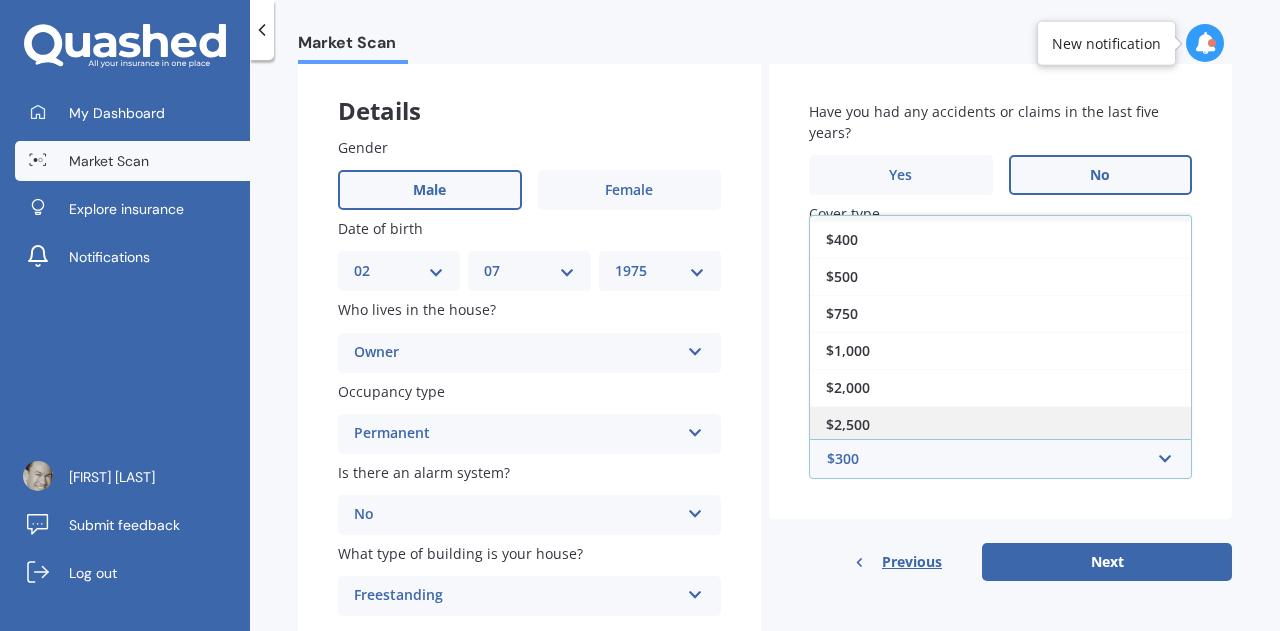 click on "$2,500" at bounding box center (842, 202) 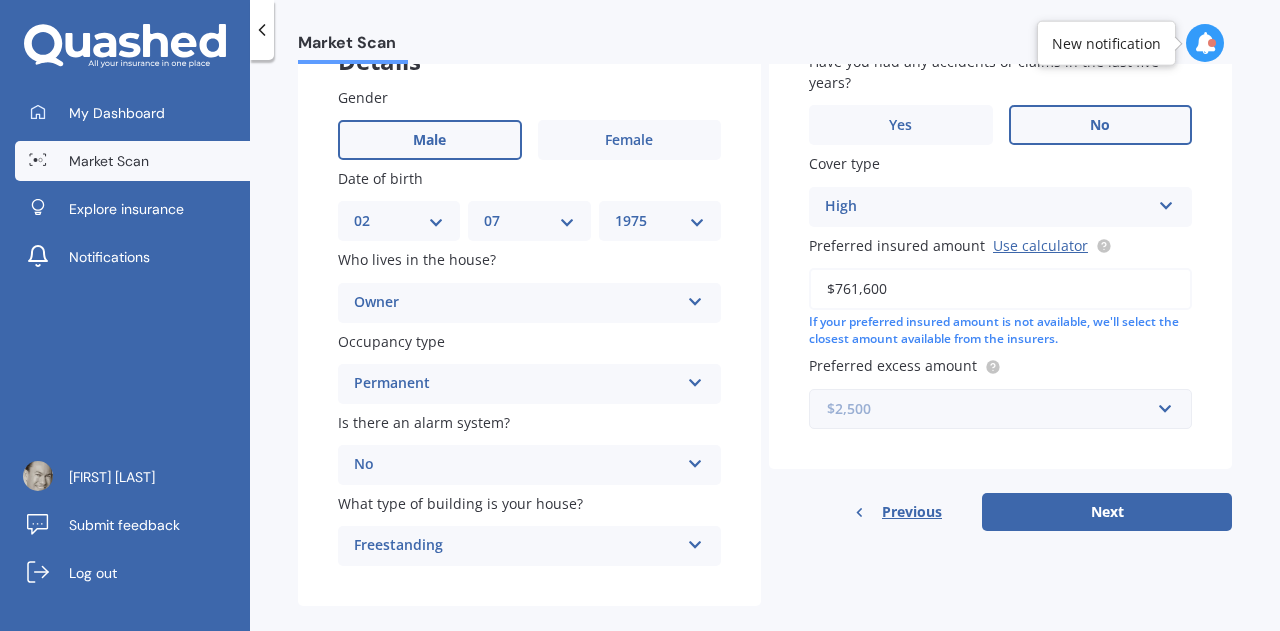 scroll, scrollTop: 178, scrollLeft: 0, axis: vertical 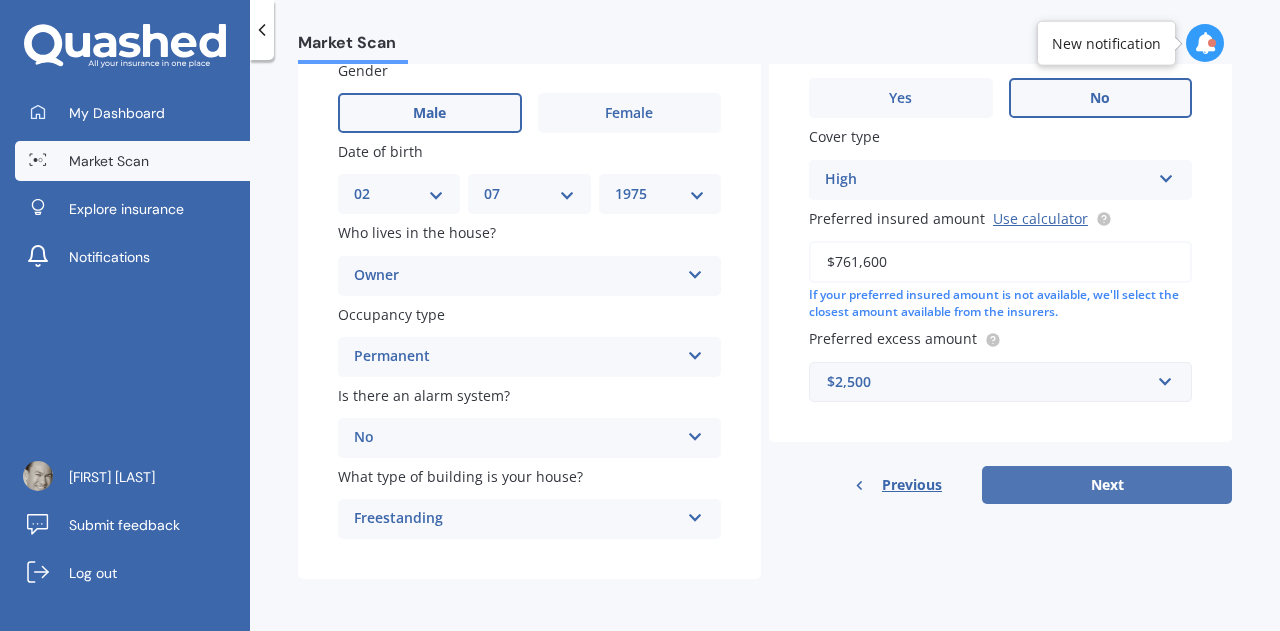 click on "Next" at bounding box center [1107, 485] 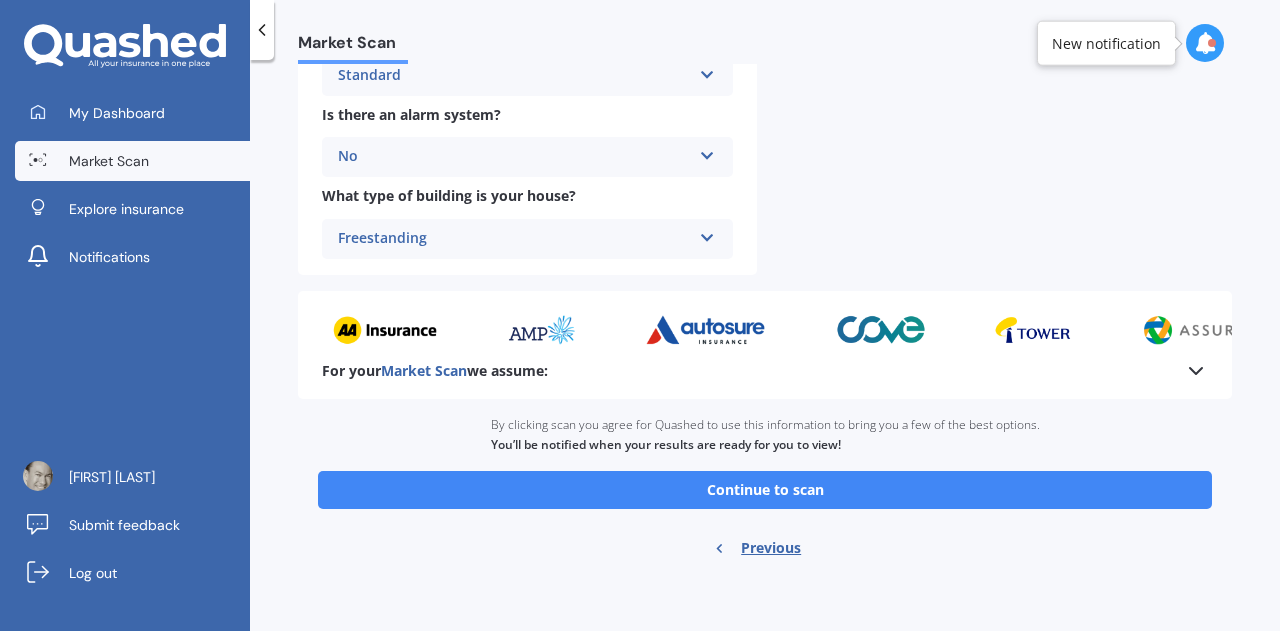 scroll, scrollTop: 812, scrollLeft: 0, axis: vertical 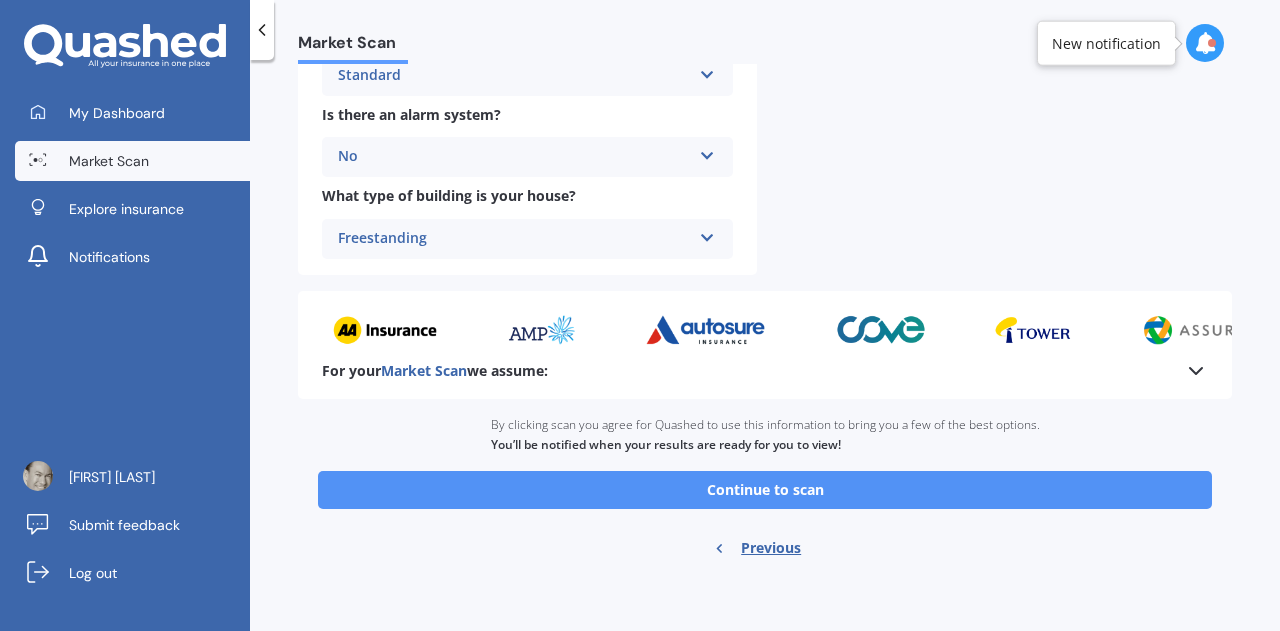 click on "Continue to scan" at bounding box center (765, 490) 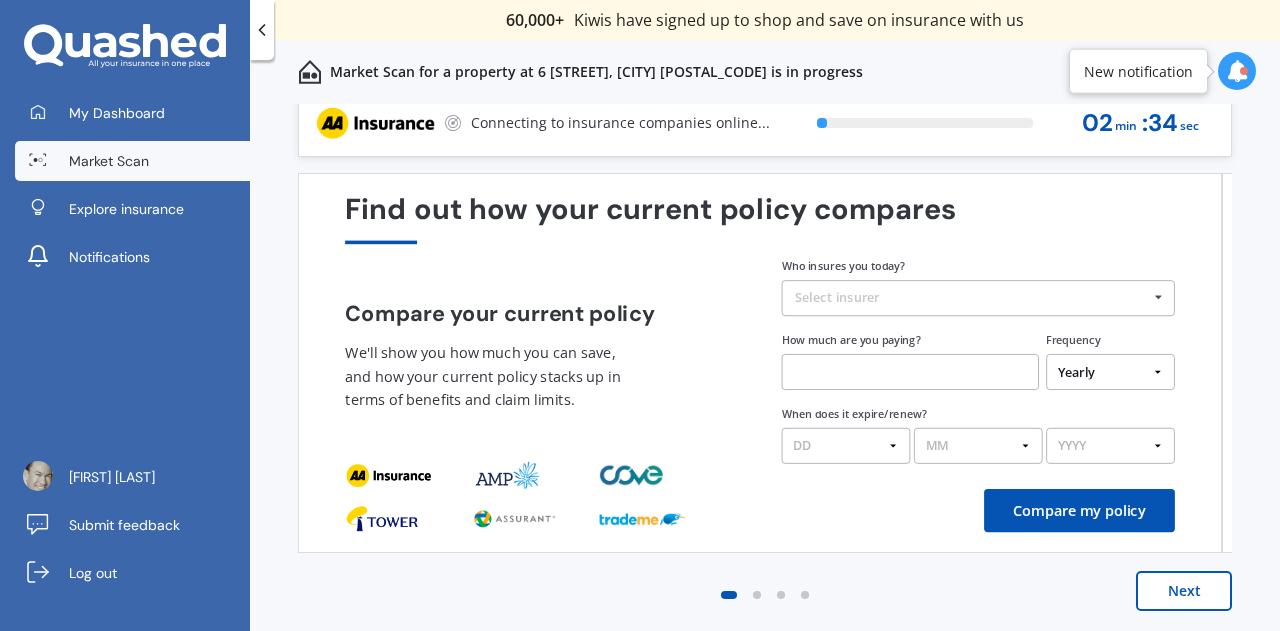 scroll, scrollTop: 0, scrollLeft: 0, axis: both 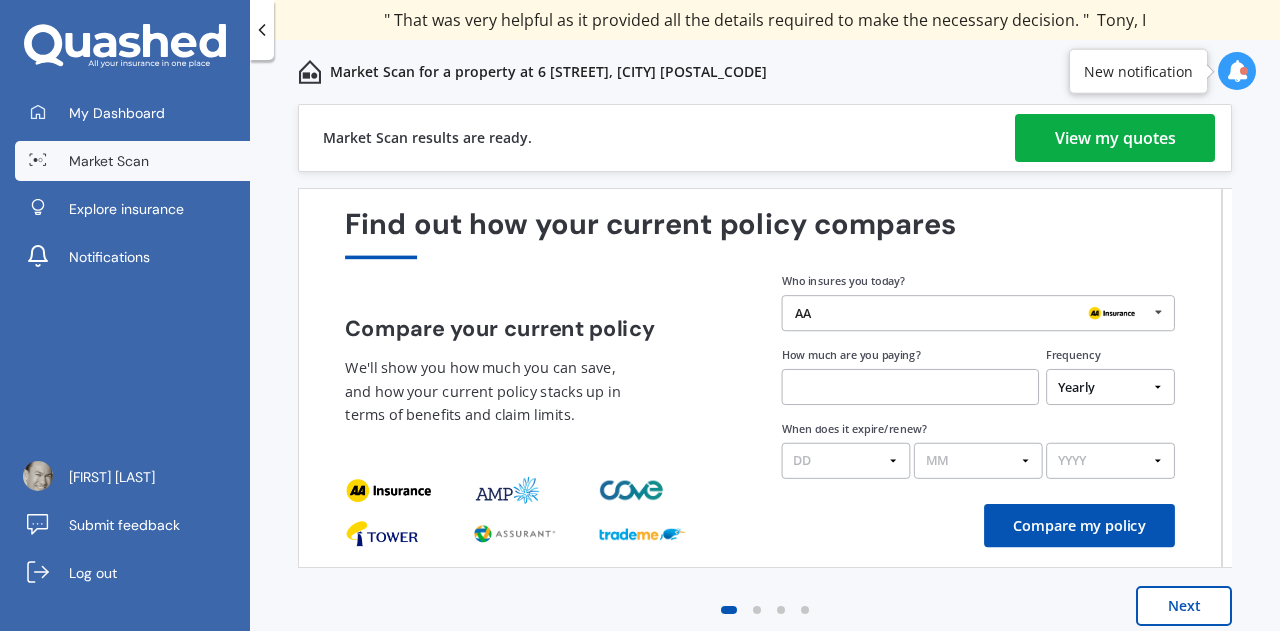 click on "View my quotes" at bounding box center [1115, 138] 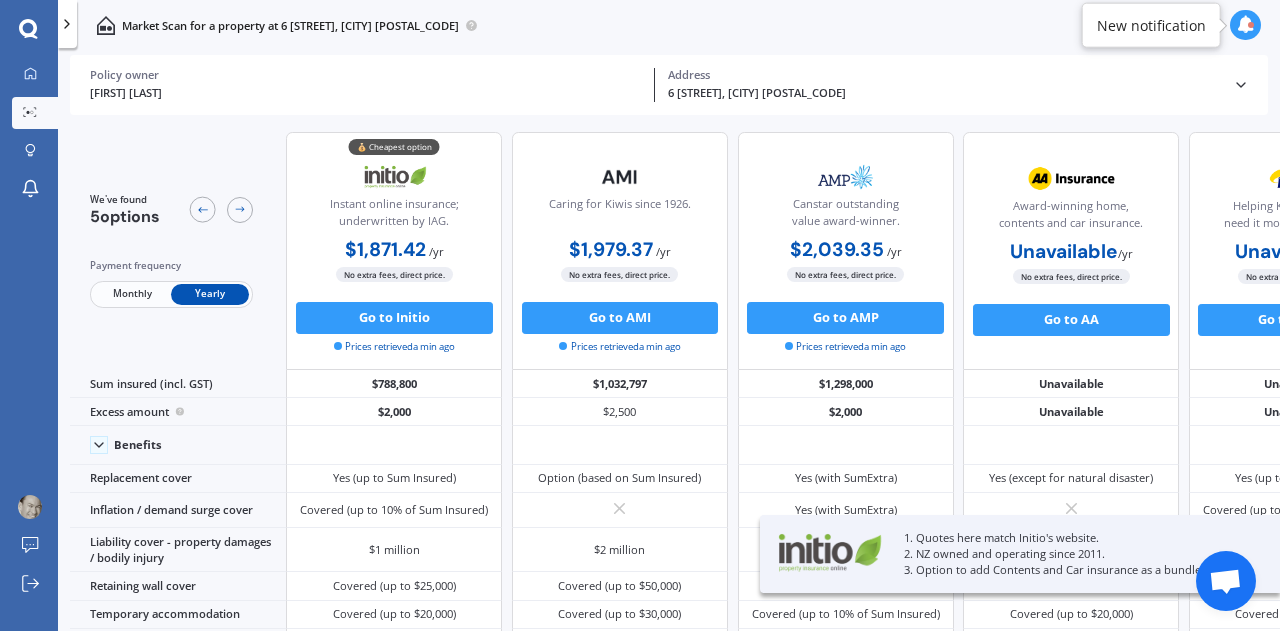 click on "Monthly" at bounding box center (132, 294) 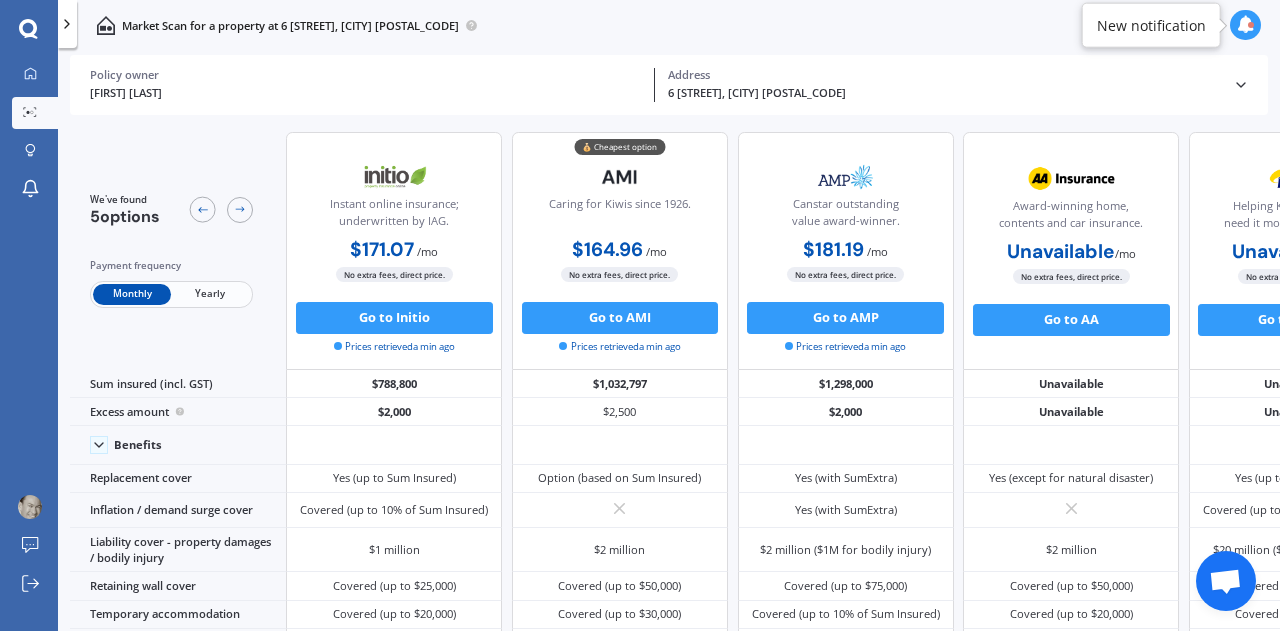 click on "Yearly" at bounding box center (210, 294) 